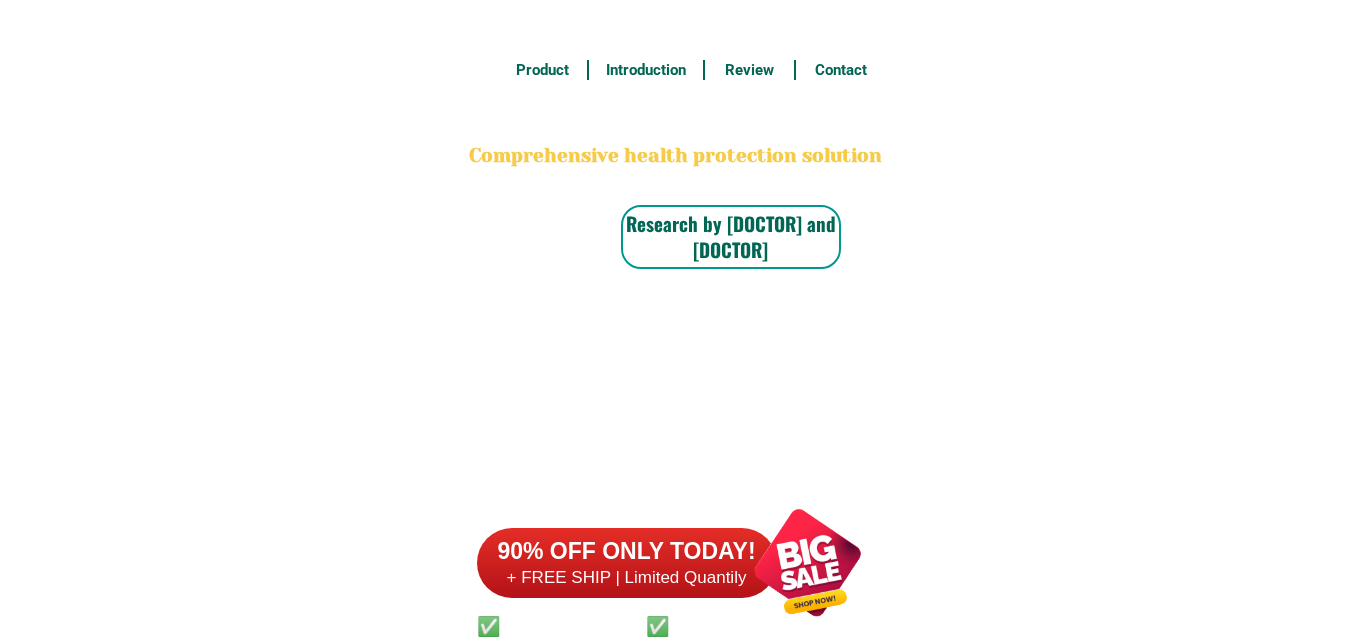 scroll, scrollTop: 15634, scrollLeft: 0, axis: vertical 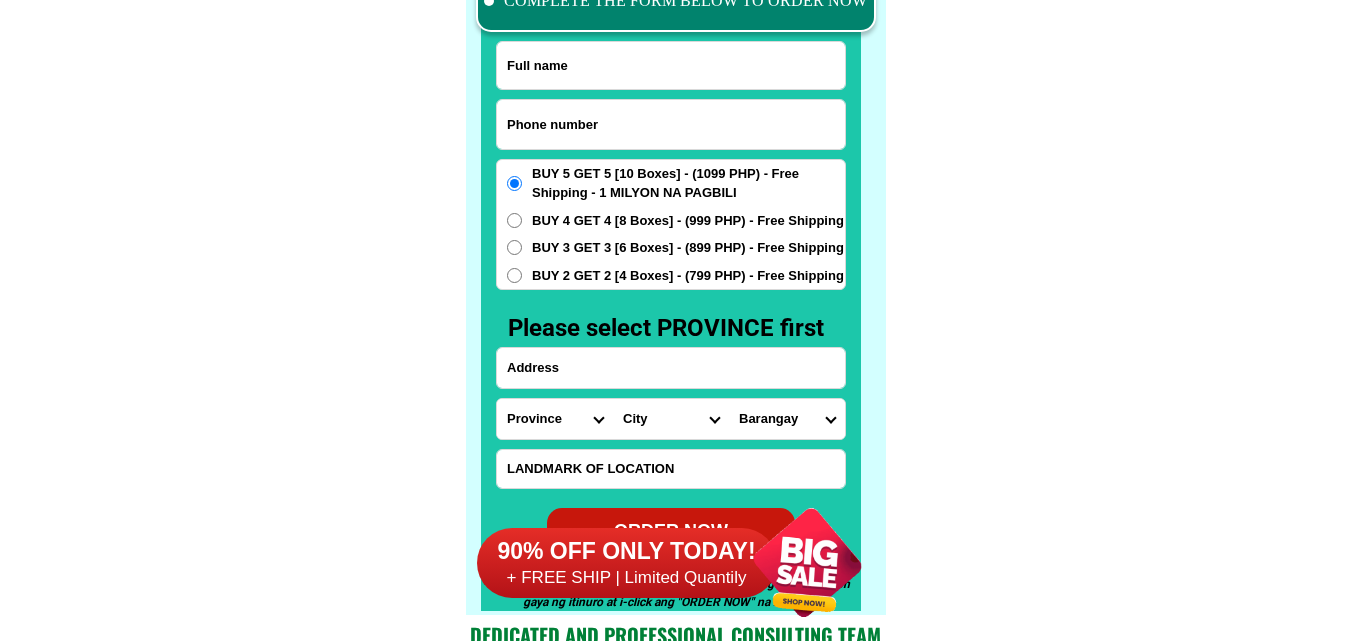 drag, startPoint x: 0, startPoint y: 0, endPoint x: 577, endPoint y: 87, distance: 583.5221 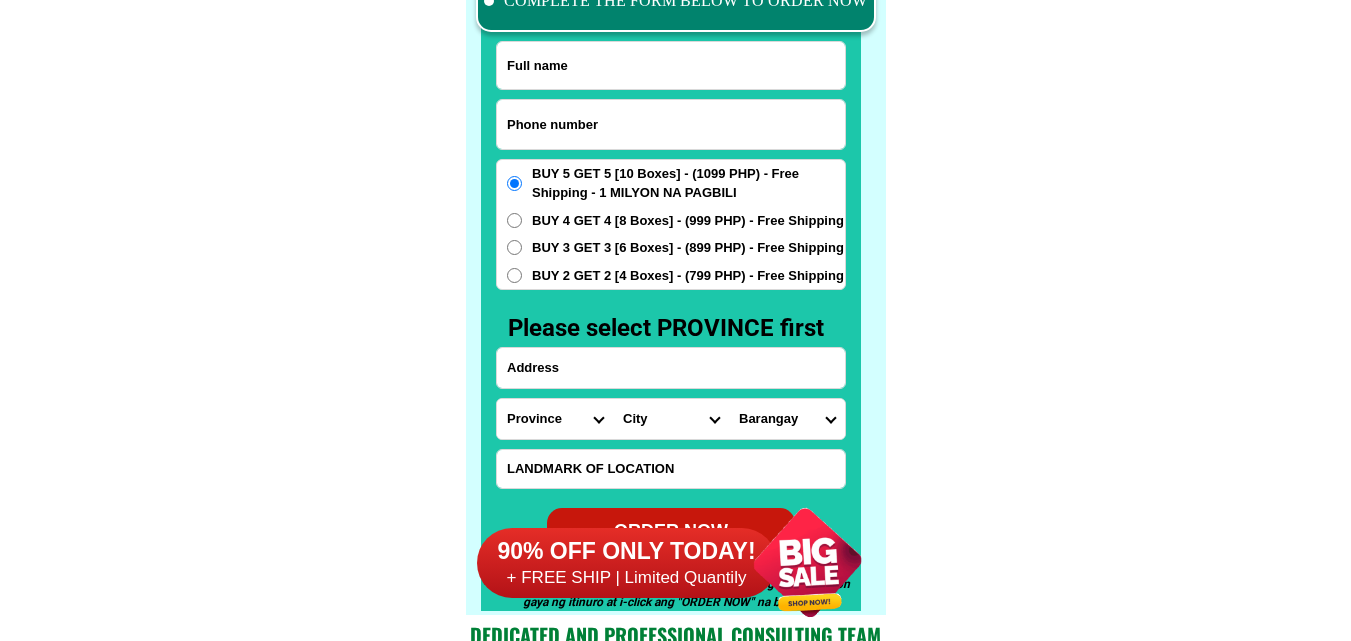 click at bounding box center (671, 124) 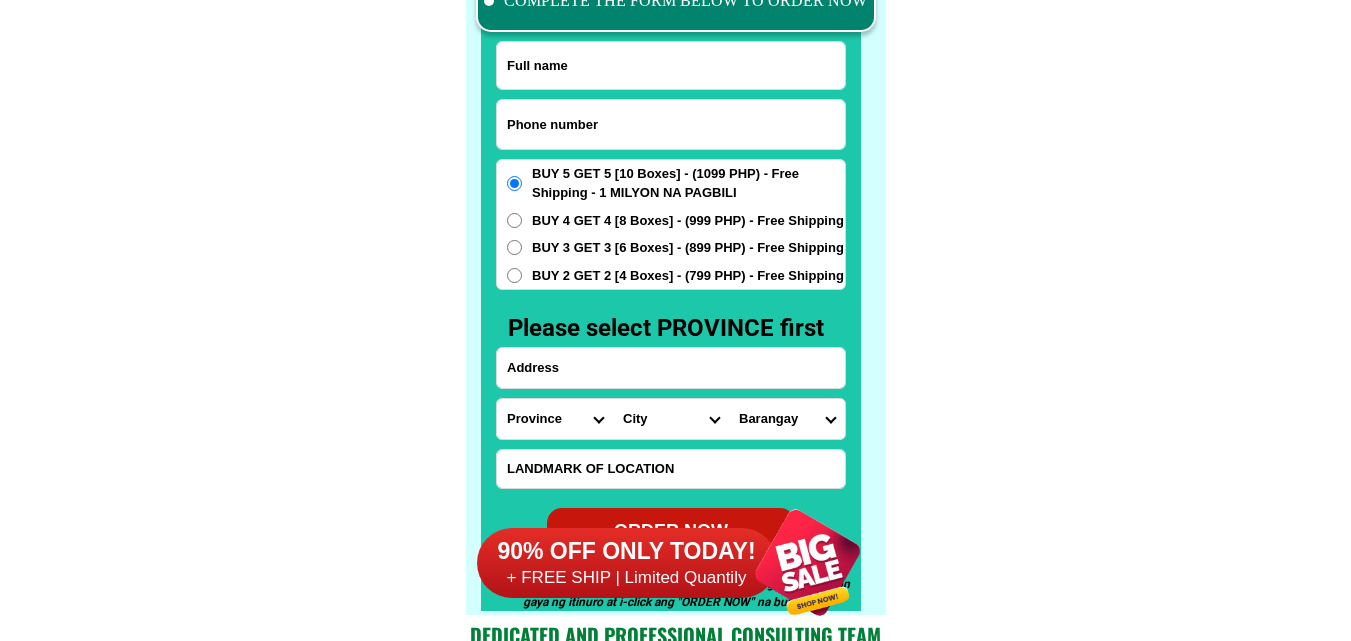 paste on "[PHONE]" 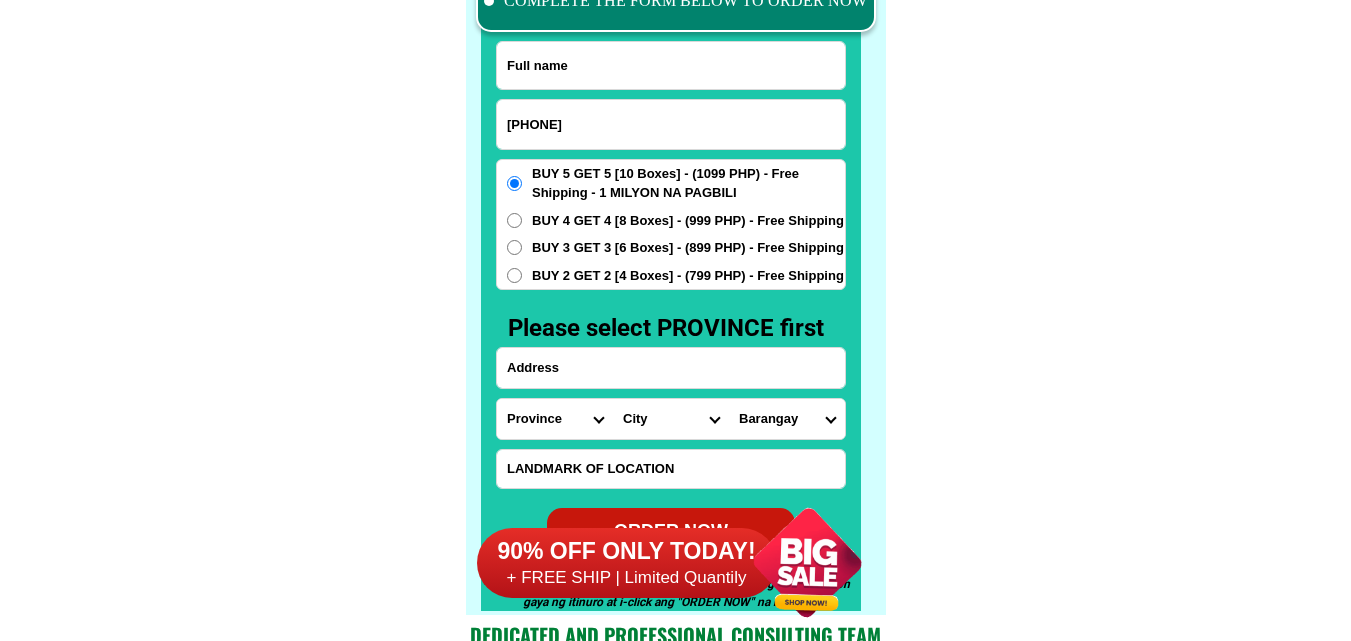 type on "[PHONE]" 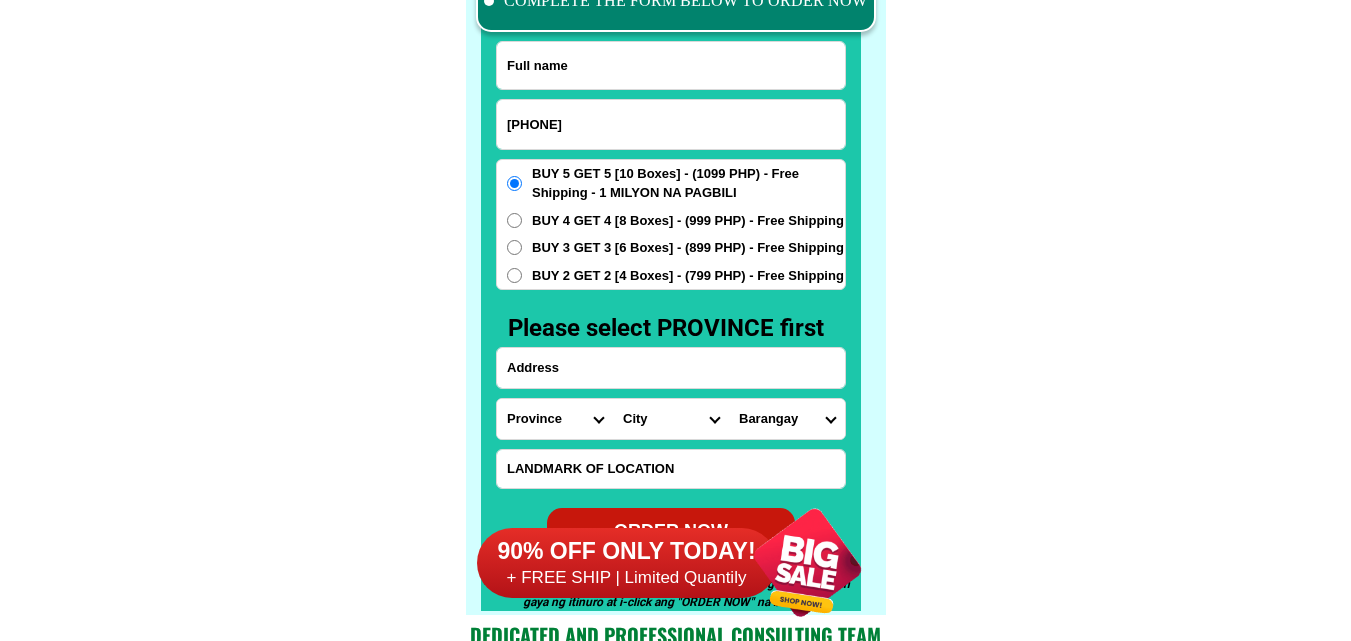 click at bounding box center (671, 65) 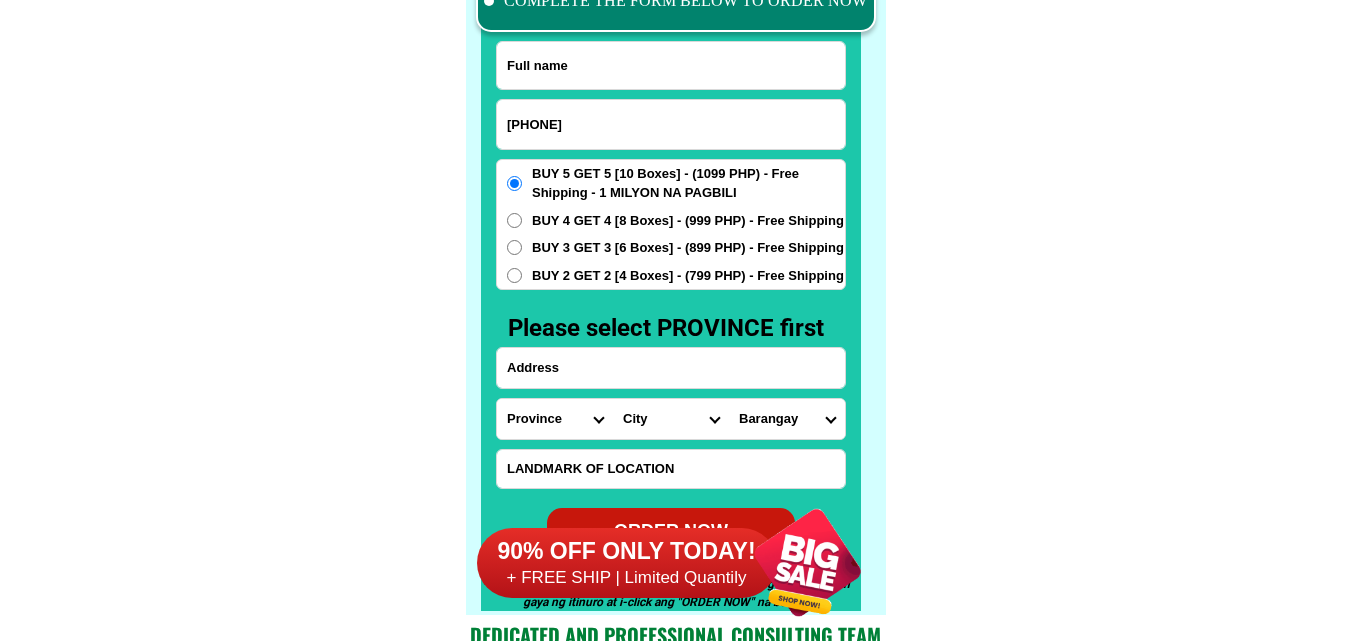 paste on "[FIRST] [LAST]" 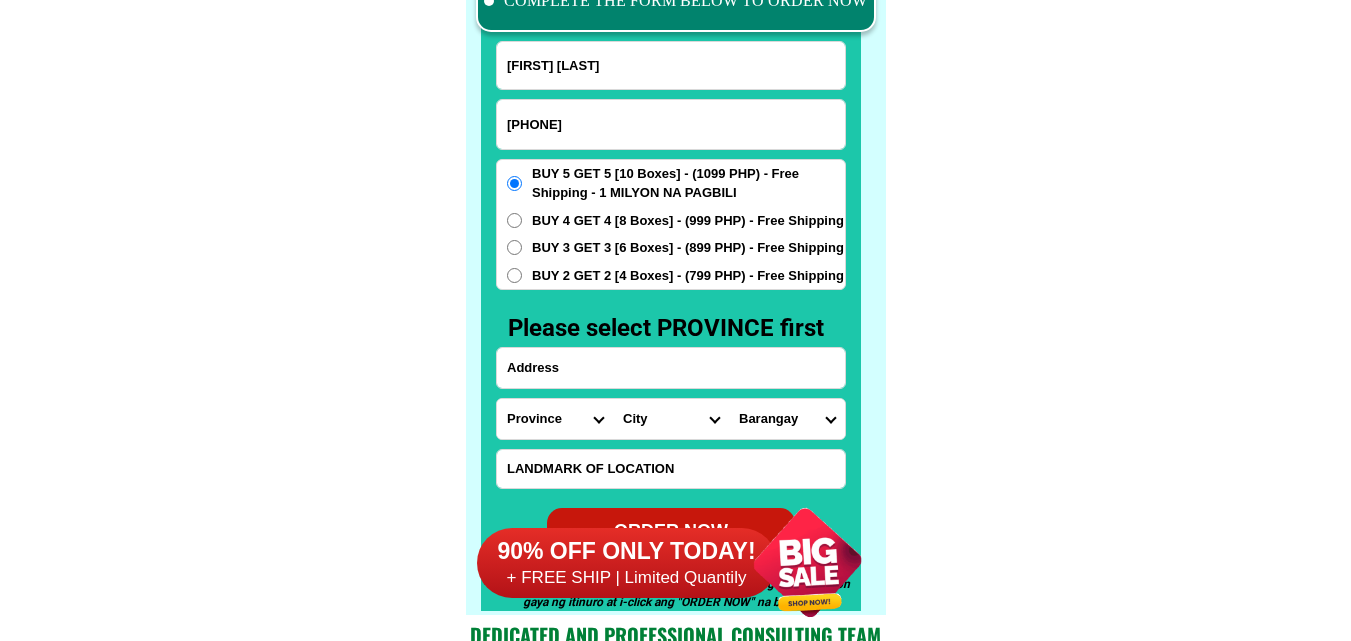 type on "[FIRST] [LAST]" 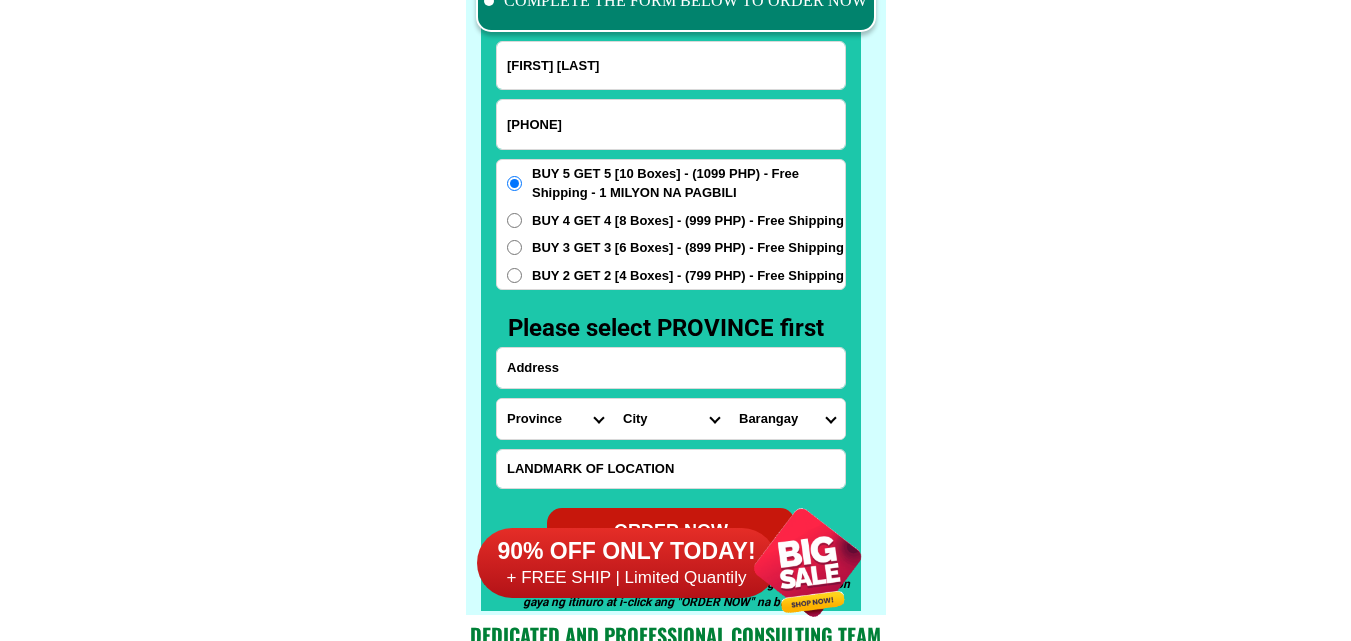 click at bounding box center [671, 368] 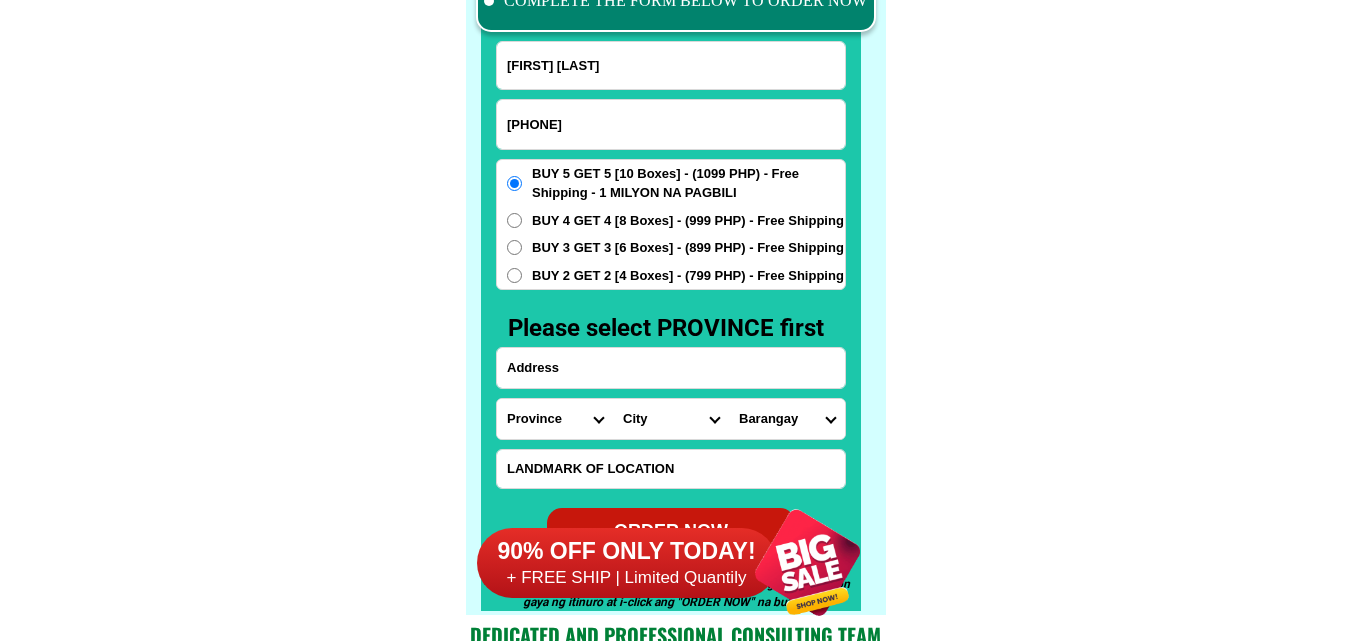 paste on "[CITY] [POSTAL_CODE] [PROVINCE] [DISTRICT] [NEIGHBORHOOD] C/O [STORE_NAME] [NUMBER]" 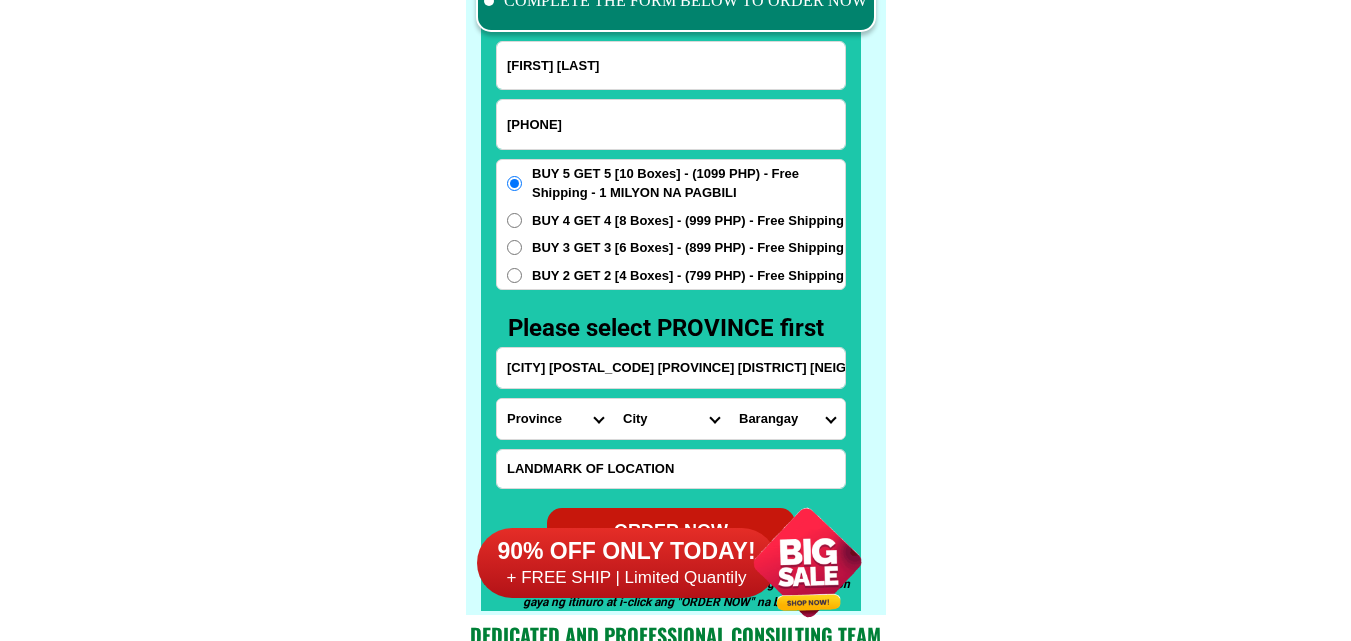 scroll, scrollTop: 0, scrollLeft: 339, axis: horizontal 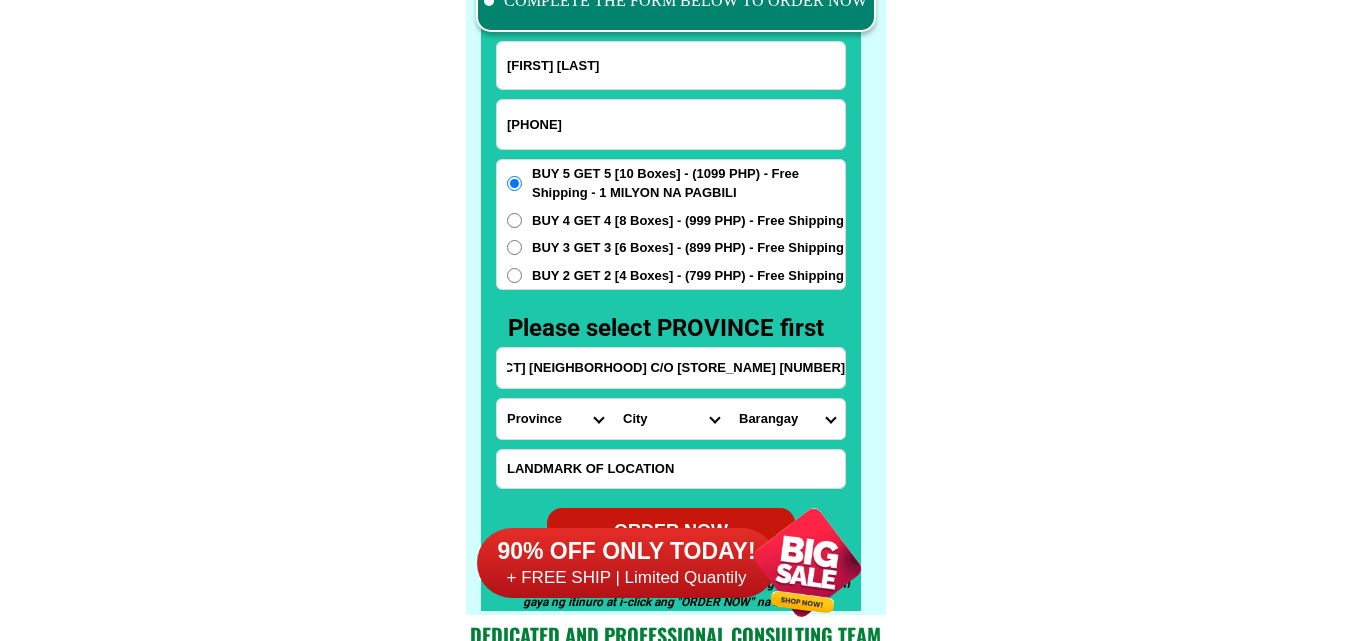 type on "[CITY] [POSTAL_CODE] [PROVINCE] [DISTRICT] [NEIGHBORHOOD] C/O [STORE_NAME] [NUMBER]" 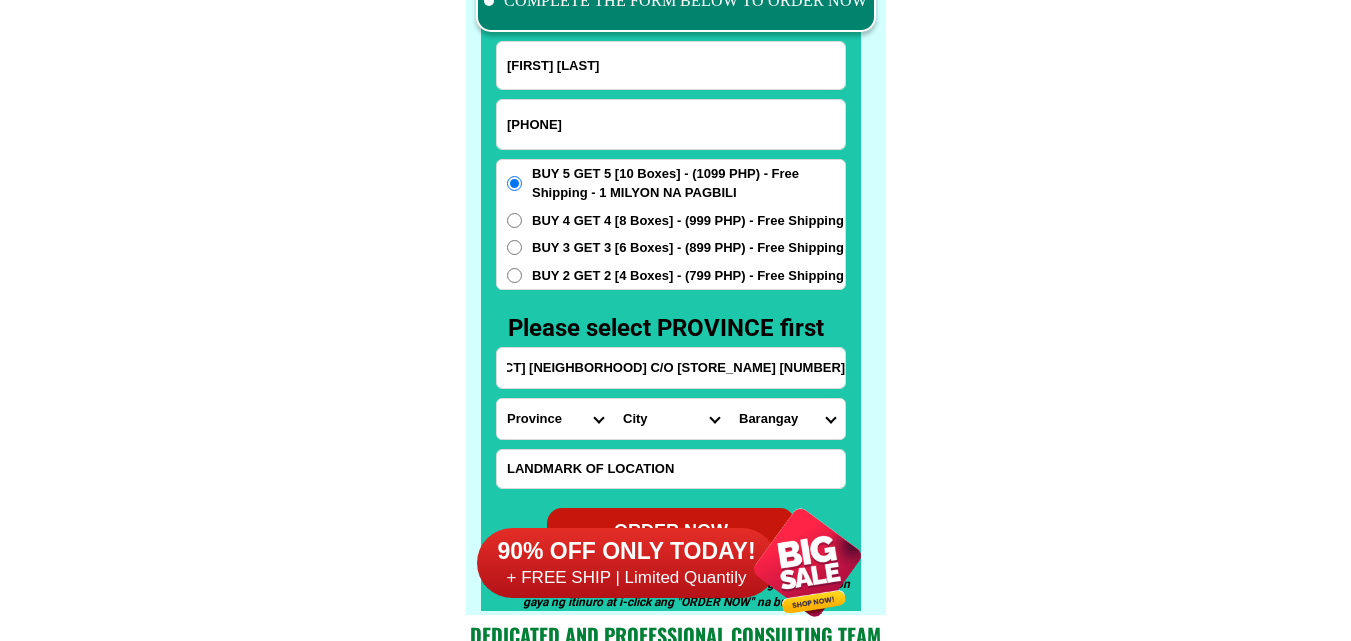 click on "FREE SHIPPING NATIONWIDE Contact Review Introduction Product BONA VITA COFFEE Comprehensive health protection solution
Research by [DOCTOR] and [DOCTOR] ✅ 𝙰𝚗𝚝𝚒 𝙲𝚊𝚗𝚌𝚎𝚛 ✅ 𝙰𝚗𝚝𝚒 𝚂𝚝𝚛𝚘𝚔𝚎
✅ 𝙰𝚗𝚝𝚒 𝙳𝚒𝚊𝚋𝚎𝚝𝚒𝚌 ✅ 𝙳𝚒𝚊𝚋𝚎𝚝𝚎𝚜 FAKE VS ORIGINAL Noon: nagkaroon ng cancer, hindi makalakad ng normal pagkatapos: uminom ng Bonavita dalawang beses sa isang araw, maaaring maglakad nang mag-isa, bawasan ang mga sintomas ng kanser The product has been certified for
safety and effectiveness Prevent and combat signs of diabetes, hypertension, and cardiovascular diseases Helps strengthen bones and joints Prevent cancer Reduce excess fat Anti-aging BONAVITA CAFE WITH HYDROLYZED COLLAGEN Enemy of the cause of disease [LAST] Doc Nutrition Department of [COUNTRY] General Hospital shared that BONA VITA CAFE sprouts are the panacea in anti - aging and anti-disease. Start After 1 week" at bounding box center [675, -6189] 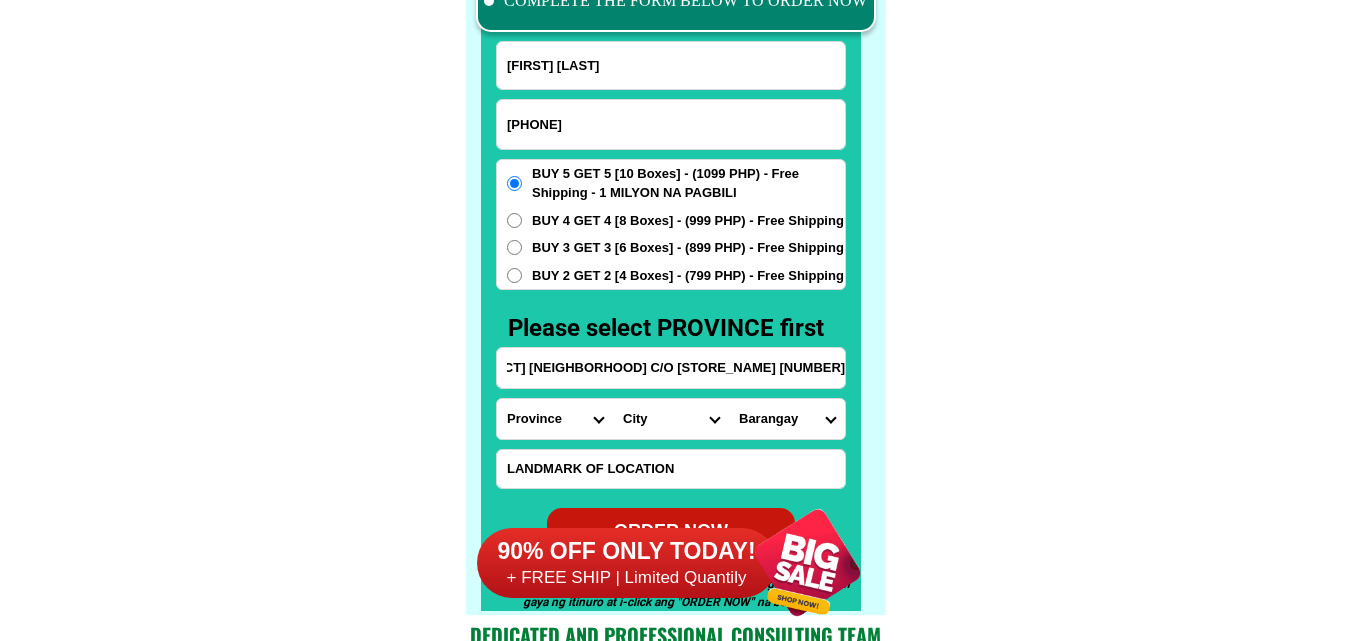 scroll, scrollTop: 0, scrollLeft: 0, axis: both 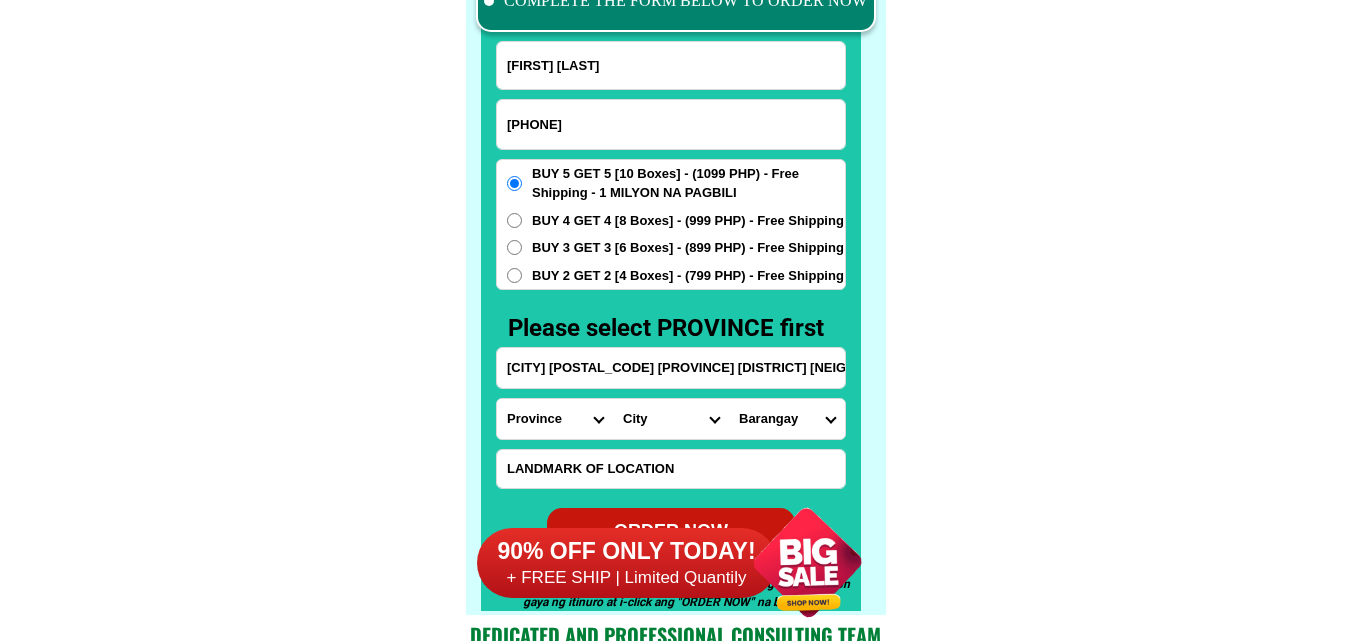 click on "[CITY] [POSTAL_CODE] [PROVINCE] [DISTRICT] [NEIGHBORHOOD] C/O [STORE_NAME] [NUMBER]" at bounding box center [671, 368] 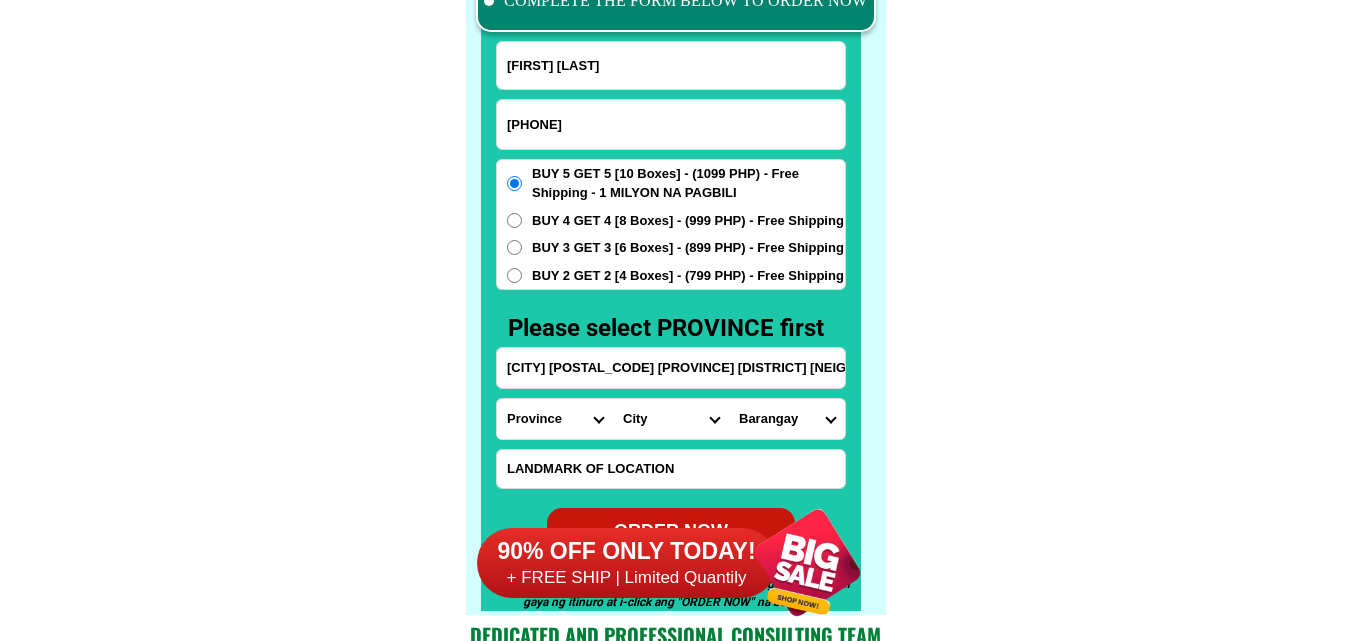 scroll, scrollTop: 0, scrollLeft: 27, axis: horizontal 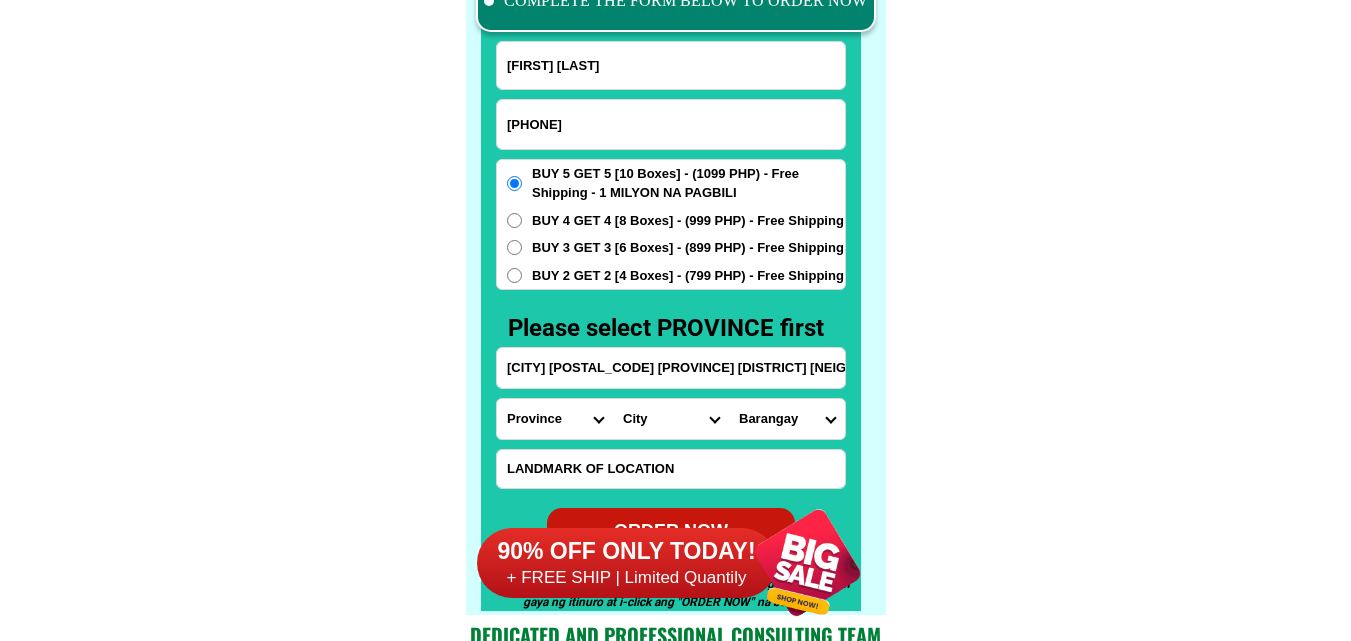 click on "Province Abra Agusan-del-norte Agusan-del-sur Aklan Albay Antique Apayao Aurora Basilan Bataan Batanes Batangas Benguet Biliran Bohol Bukidnon Bulacan Cagayan Camarines-norte Camarines-sur Camiguin Capiz Catanduanes Cavite Cebu Cotabato Davao-de-oro Davao-del-norte Davao-del-sur Davao-occidental Davao-oriental Dinagat-islands Eastern-samar Guimaras Ifugao Ilocos-norte Ilocos-sur Iloilo Isabela Kalinga La-union Laguna Lanao-del-norte Lanao-del-sur Leyte Maguindanao Marinduque Masbate Metro-manila Misamis-occidental Misamis-oriental Mountain-province Negros-occidental Negros-oriental Northern-samar Nueva-ecija Nueva-vizcaya Occidental-mindoro Oriental-mindoro Palawan Pampanga Pangasinan Quezon Quirino Rizal Romblon Sarangani Siquijor Sorsogon South-cotabato Southern-leyte Sultan-kudarat Sulu Surigao-del-norte Surigao-del-sur Tarlac Tawi-tawi Western-samar Zambales Zamboanga-del-norte Zamboanga-del-sur Zamboanga-sibugay" at bounding box center (555, 419) 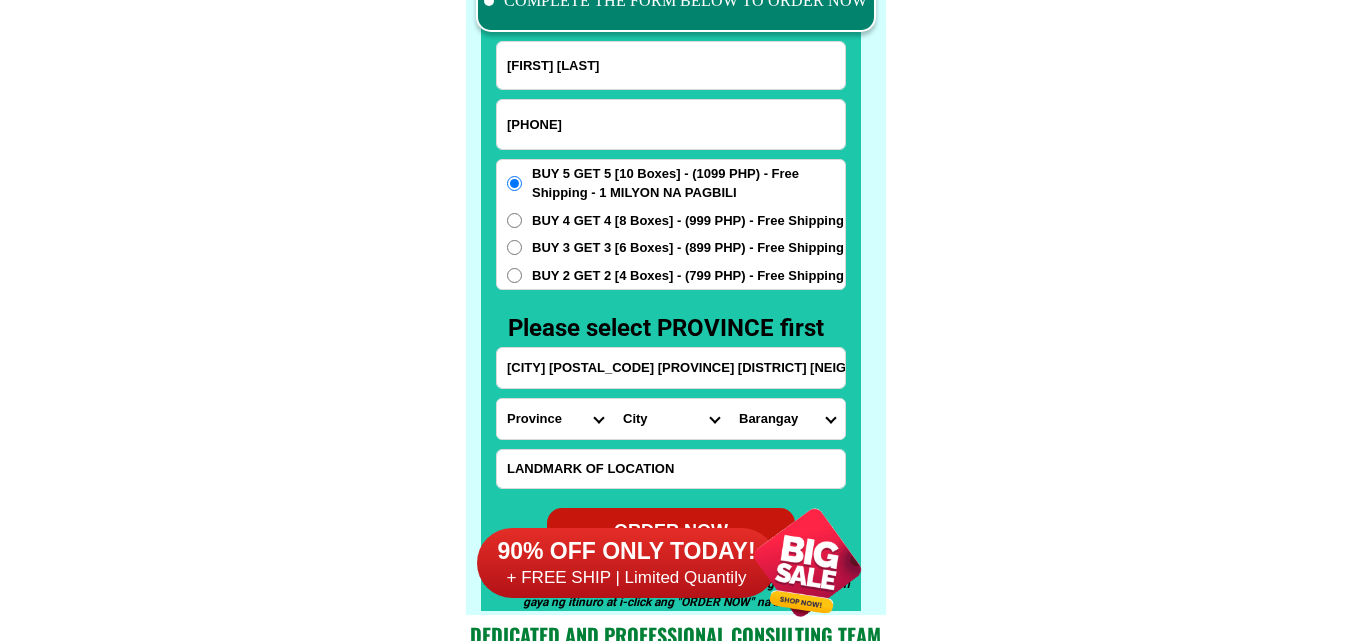 select on "[NUMBER]" 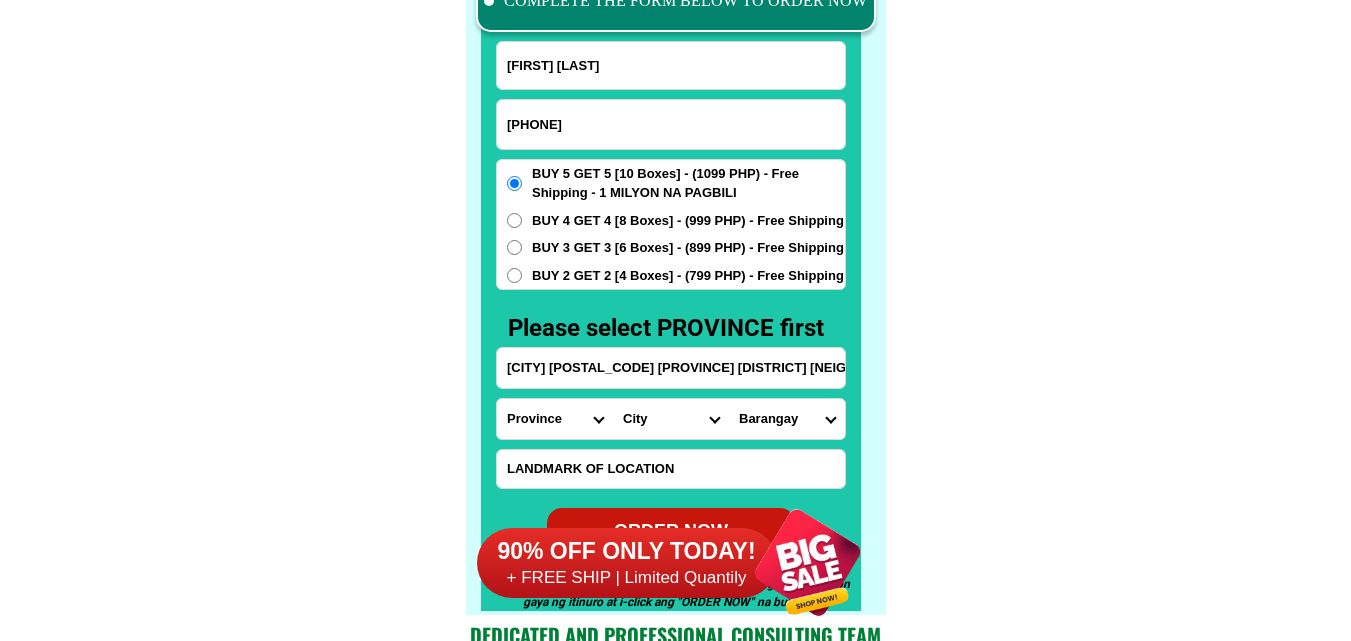 click on "Province Abra Agusan-del-norte Agusan-del-sur Aklan Albay Antique Apayao Aurora Basilan Bataan Batanes Batangas Benguet Biliran Bohol Bukidnon Bulacan Cagayan Camarines-norte Camarines-sur Camiguin Capiz Catanduanes Cavite Cebu Cotabato Davao-de-oro Davao-del-norte Davao-del-sur Davao-occidental Davao-oriental Dinagat-islands Eastern-samar Guimaras Ifugao Ilocos-norte Ilocos-sur Iloilo Isabela Kalinga La-union Laguna Lanao-del-norte Lanao-del-sur Leyte Maguindanao Marinduque Masbate Metro-manila Misamis-occidental Misamis-oriental Mountain-province Negros-occidental Negros-oriental Northern-samar Nueva-ecija Nueva-vizcaya Occidental-mindoro Oriental-mindoro Palawan Pampanga Pangasinan Quezon Quirino Rizal Romblon Sarangani Siquijor Sorsogon South-cotabato Southern-leyte Sultan-kudarat Sulu Surigao-del-norte Surigao-del-sur Tarlac Tawi-tawi Western-samar Zambales Zamboanga-del-norte Zamboanga-del-sur Zamboanga-sibugay" at bounding box center (555, 419) 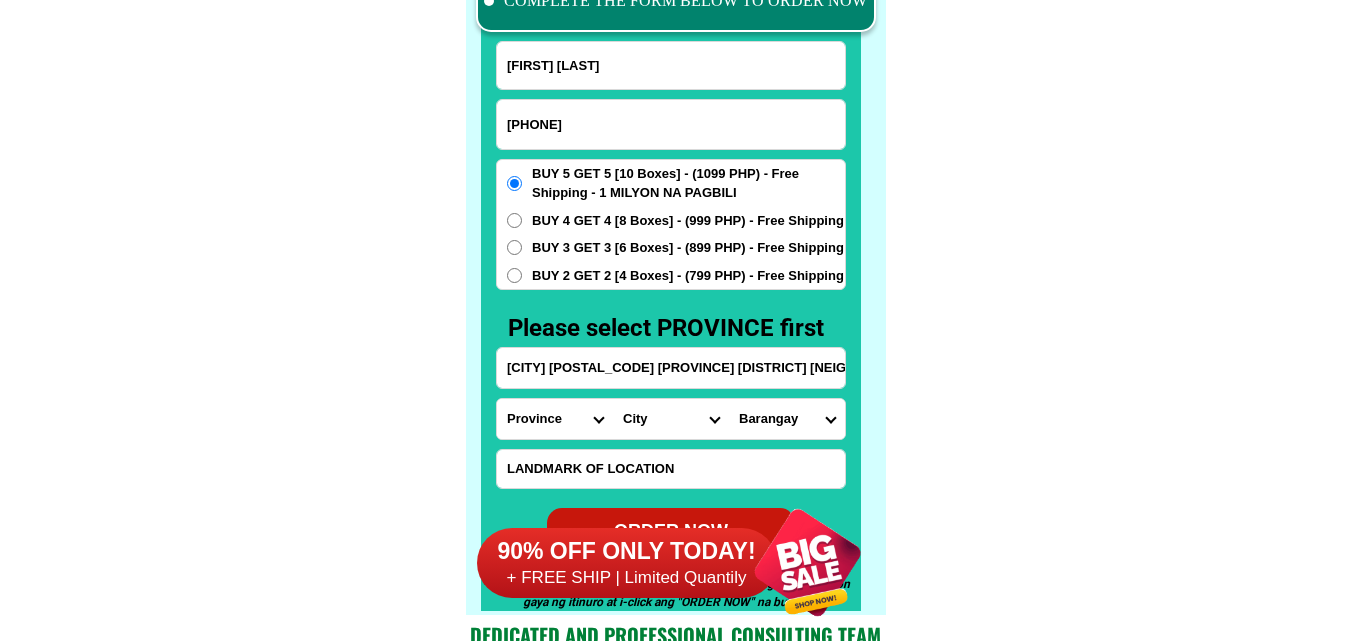 click on "[CITY] [CITY] [CITY] [CITY] [CITY] [CITY] [CITY] [CITY] [CITY] [CITY] [CITY] [CITY]" at bounding box center (671, 419) 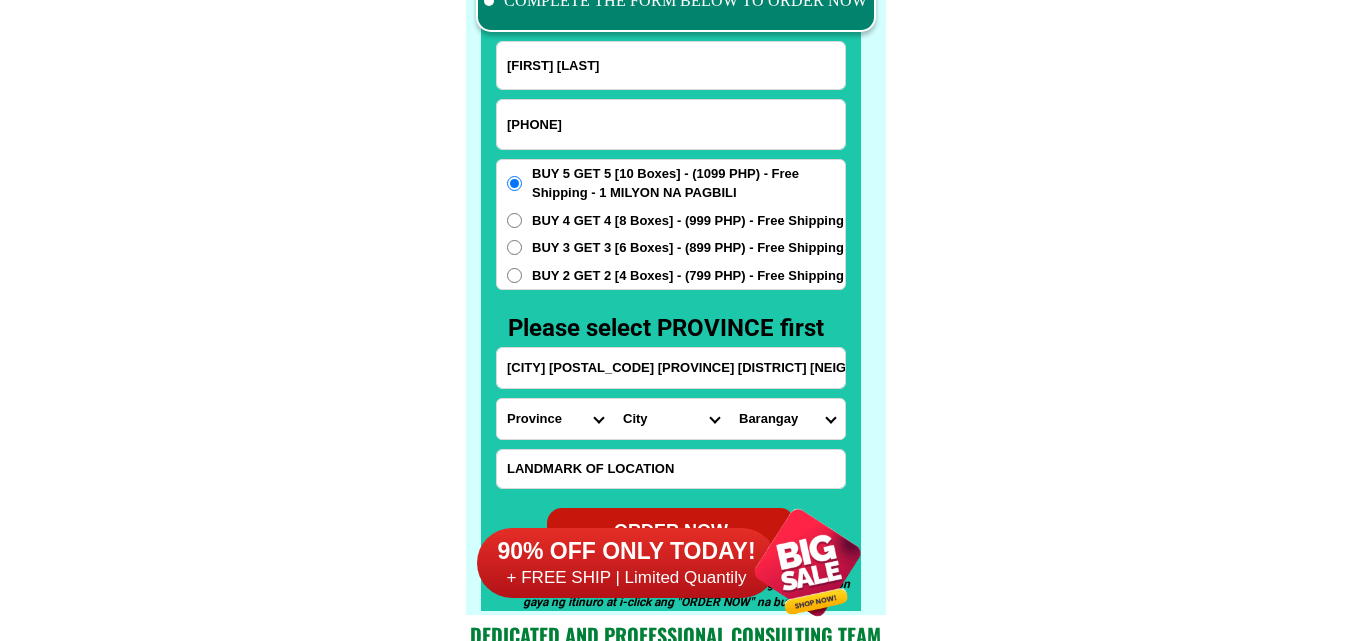 select on "[NUMBER]" 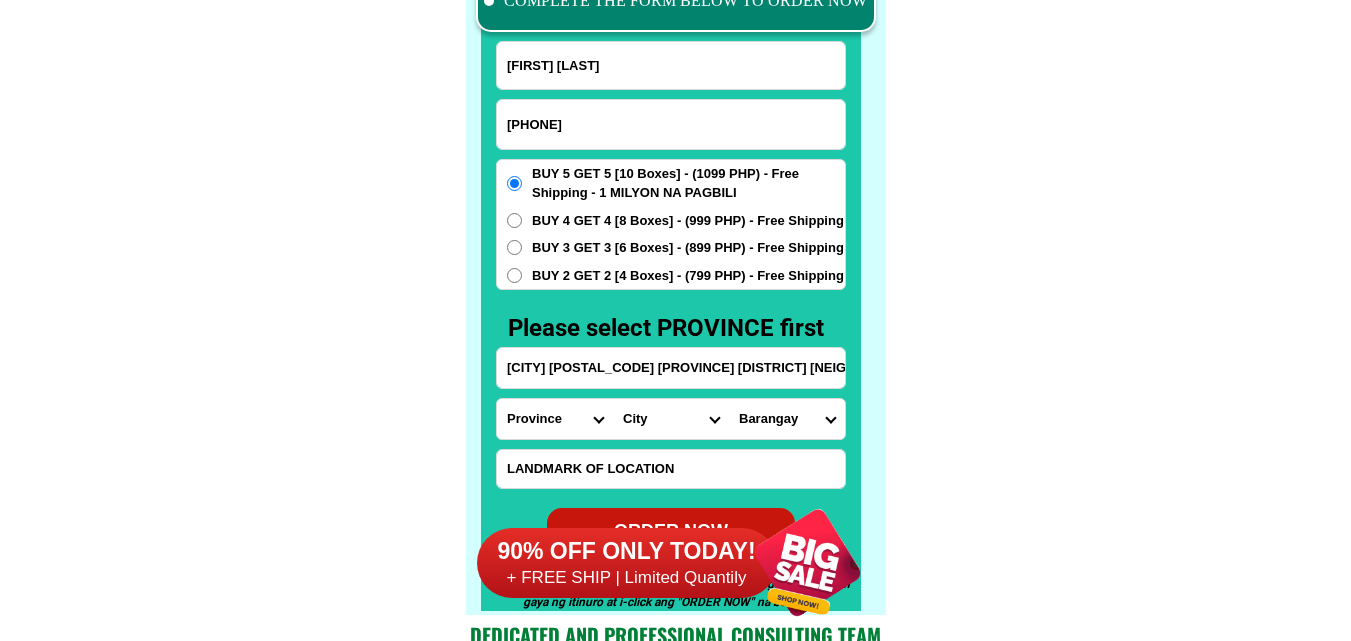 click on "[CITY] [CITY] [CITY] [CITY] [CITY] [CITY] [CITY] [CITY] [CITY] [CITY] [CITY] [CITY]" at bounding box center (671, 419) 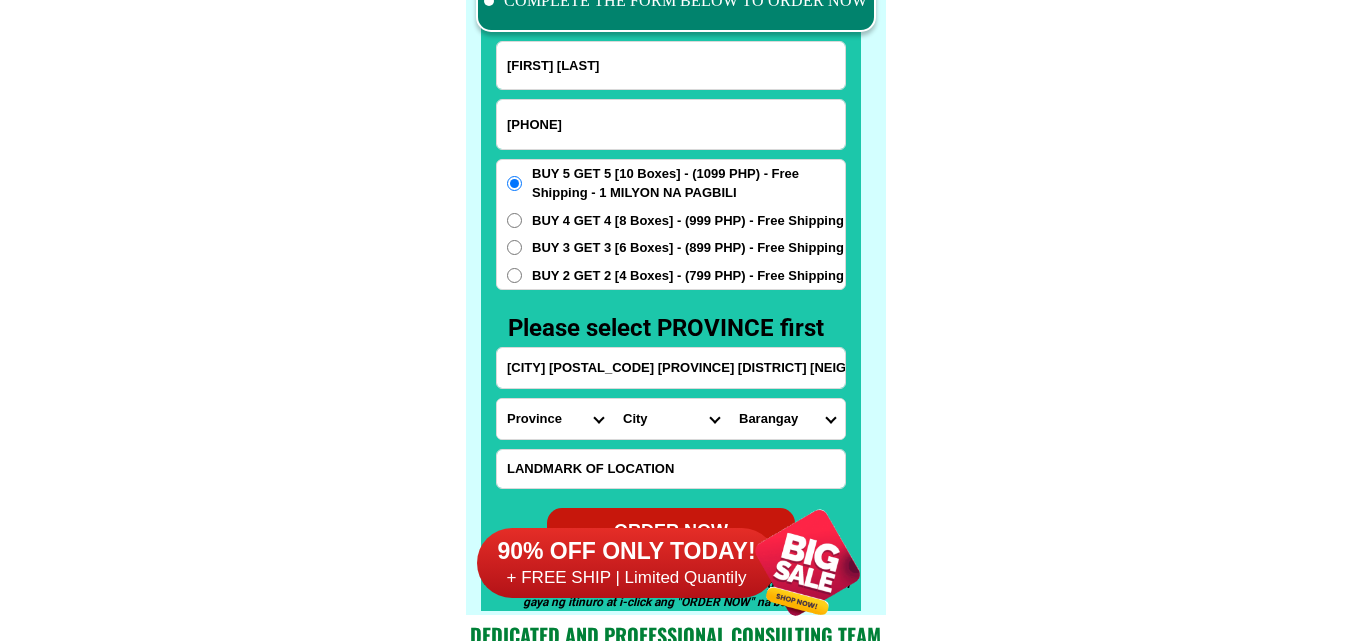 click on "[CITY] [POSTAL_CODE] [PROVINCE] [DISTRICT] [NEIGHBORHOOD] C/O [STORE_NAME] [NUMBER]" at bounding box center (671, 368) 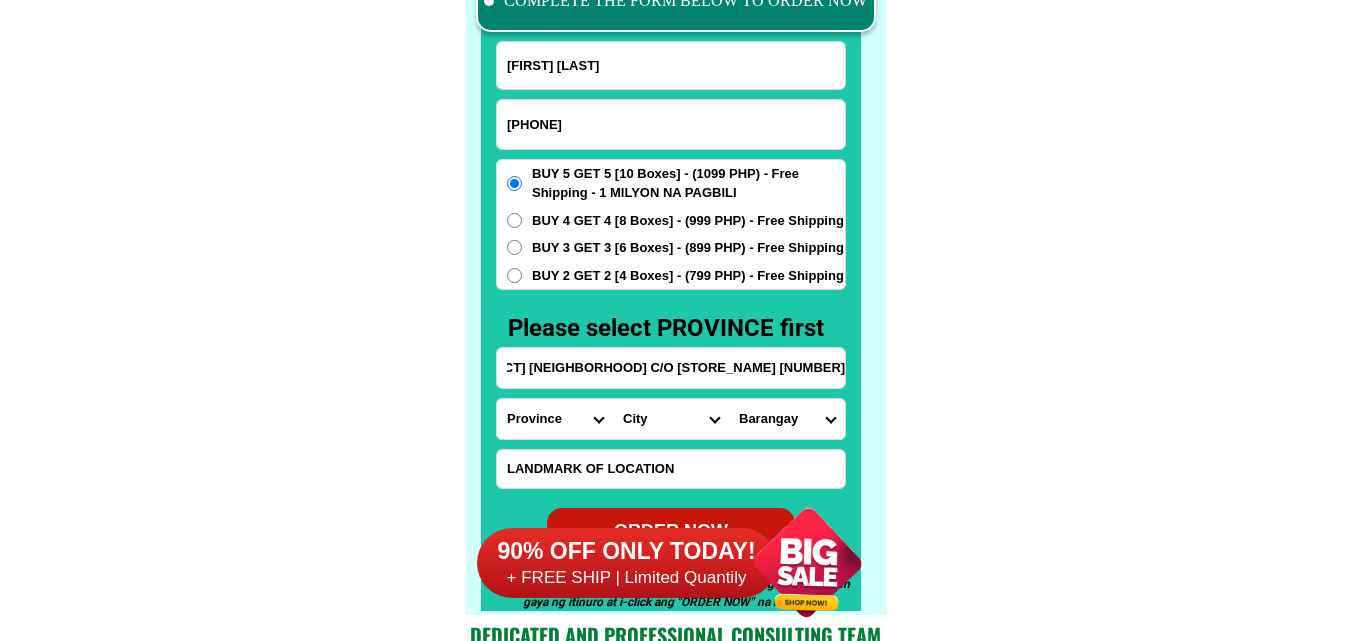 scroll, scrollTop: 0, scrollLeft: 339, axis: horizontal 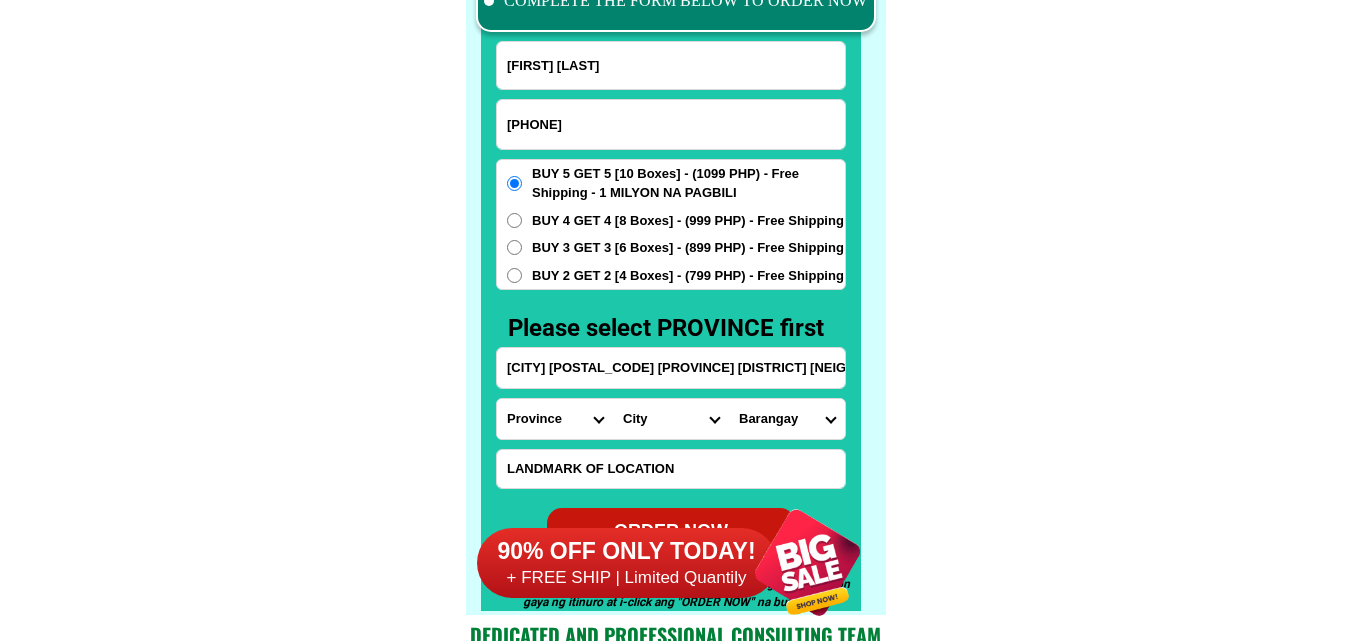 click on "[NEIGHBORHOOD] [NEIGHBORHOOD] [NEIGHBORHOOD] [NEIGHBORHOOD] [NEIGHBORHOOD] [NEIGHBORHOOD] [NEIGHBORHOOD] [NEIGHBORHOOD] [NEIGHBORHOOD] [NEIGHBORHOOD] [NEIGHBORHOOD] [NEIGHBORHOOD] [NEIGHBORHOOD] [NEIGHBORHOOD] [NEIGHBORHOOD] [NEIGHBORHOOD] [NEIGHBORHOOD] [NEIGHBORHOOD] [NEIGHBORHOOD] [NEIGHBORHOOD] [NEIGHBORHOOD] [NEIGHBORHOOD] [NEIGHBORHOOD] [NEIGHBORHOOD] [NEIGHBORHOOD] [NEIGHBORHOOD] [NEIGHBORHOOD] [NEIGHBORHOOD] [NEIGHBORHOOD] [NEIGHBORHOOD] [NEIGHBORHOOD] [NEIGHBORHOOD] [NEIGHBORHOOD] [NEIGHBORHOOD] [NEIGHBORHOOD] [NEIGHBORHOOD]" at bounding box center [787, 419] 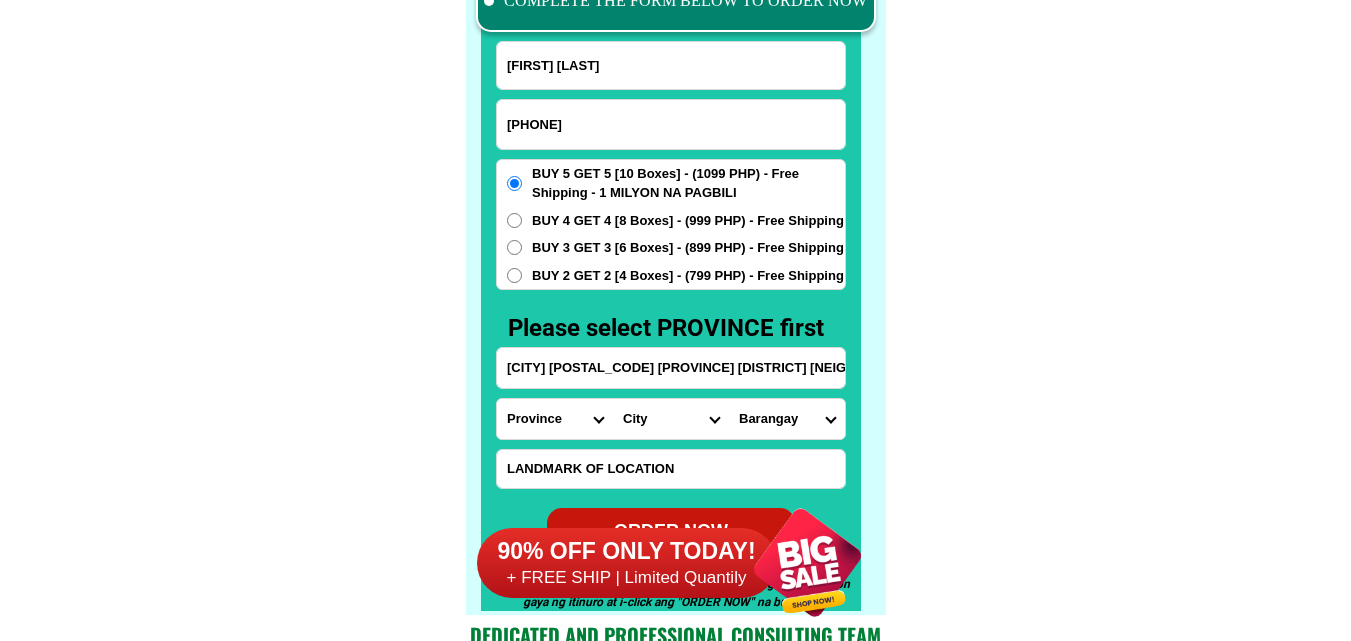 select on "[NUMBER]" 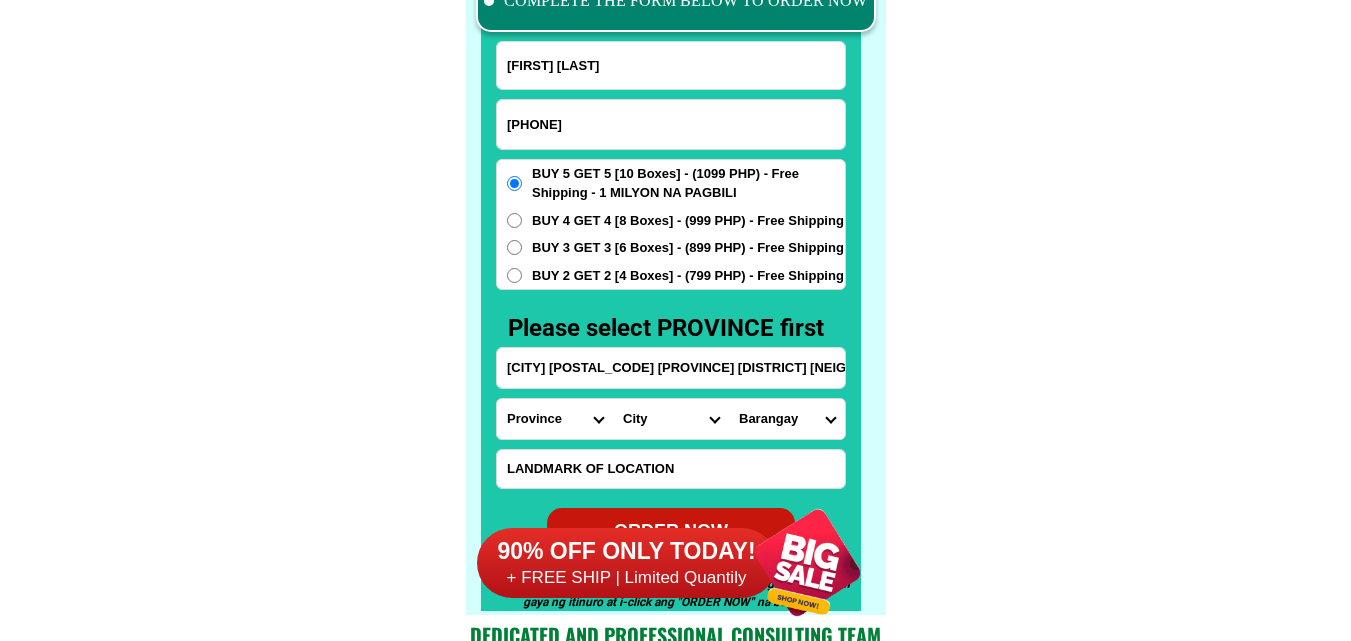 click on "[NEIGHBORHOOD] [NEIGHBORHOOD] [NEIGHBORHOOD] [NEIGHBORHOOD] [NEIGHBORHOOD] [NEIGHBORHOOD] [NEIGHBORHOOD] [NEIGHBORHOOD] [NEIGHBORHOOD] [NEIGHBORHOOD] [NEIGHBORHOOD] [NEIGHBORHOOD] [NEIGHBORHOOD] [NEIGHBORHOOD] [NEIGHBORHOOD] [NEIGHBORHOOD] [NEIGHBORHOOD] [NEIGHBORHOOD] [NEIGHBORHOOD] [NEIGHBORHOOD] [NEIGHBORHOOD] [NEIGHBORHOOD] [NEIGHBORHOOD] [NEIGHBORHOOD] [NEIGHBORHOOD] [NEIGHBORHOOD] [NEIGHBORHOOD] [NEIGHBORHOOD] [NEIGHBORHOOD] [NEIGHBORHOOD] [NEIGHBORHOOD] [NEIGHBORHOOD] [NEIGHBORHOOD] [NEIGHBORHOOD] [NEIGHBORHOOD] [NEIGHBORHOOD]" at bounding box center [787, 419] 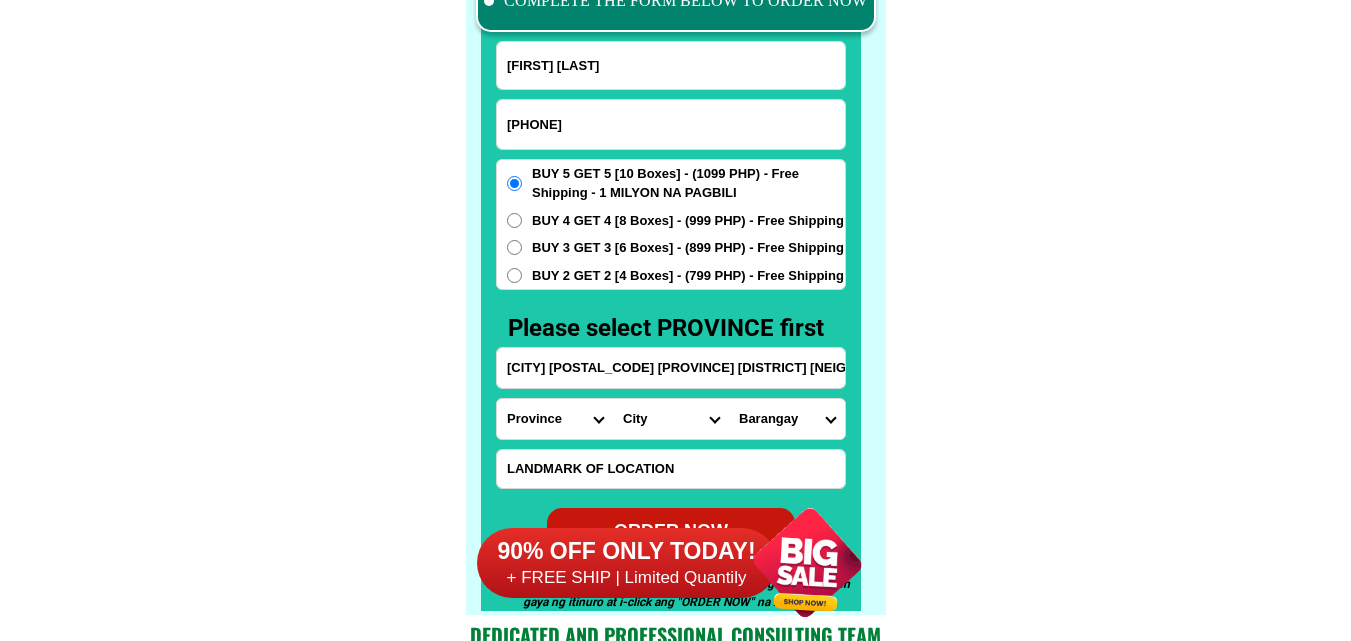 click on "[CITY] [POSTAL_CODE] [PROVINCE] [DISTRICT] [NEIGHBORHOOD] C/O [STORE_NAME] [NUMBER]" at bounding box center [671, 368] 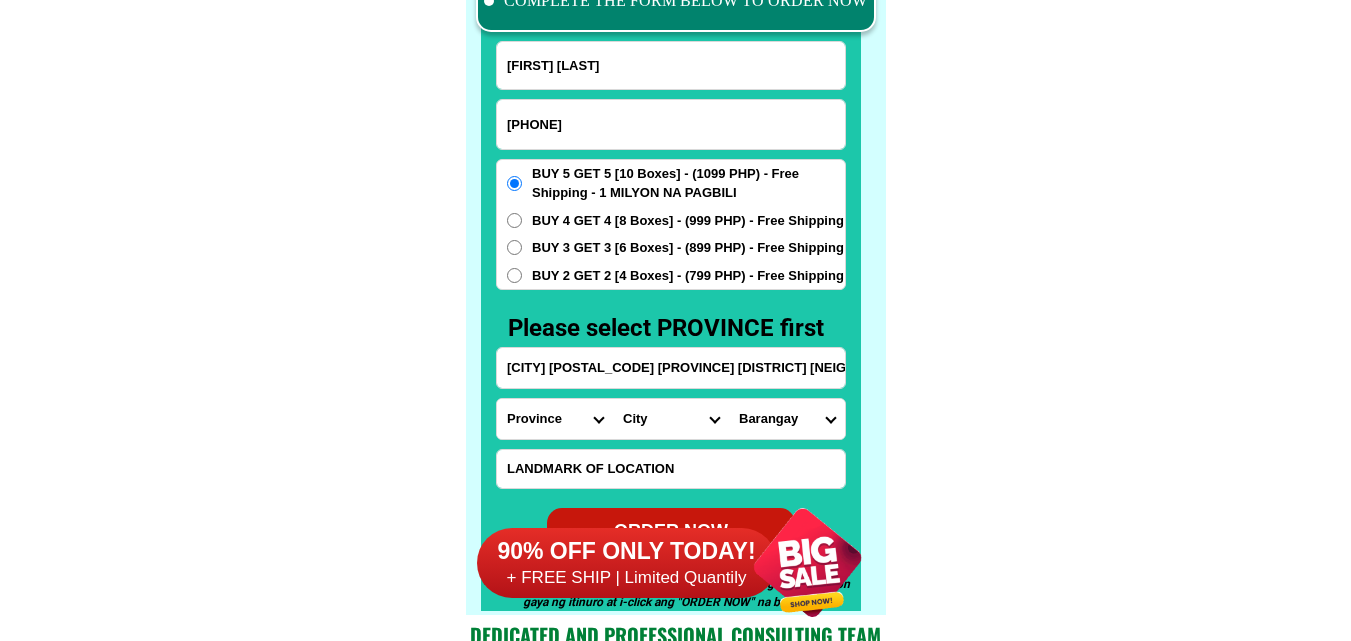 click on "[CITY] [POSTAL_CODE] [PROVINCE] [DISTRICT] [NEIGHBORHOOD] C/O [STORE_NAME] [NUMBER]" at bounding box center [671, 368] 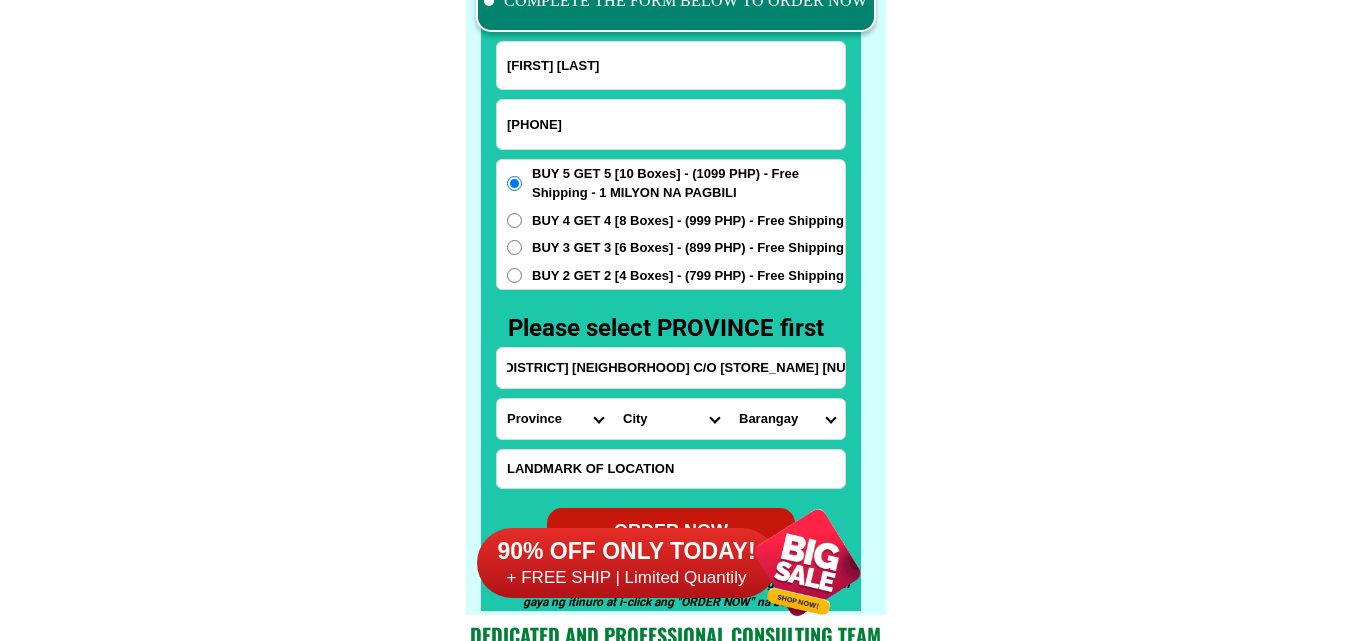 scroll, scrollTop: 0, scrollLeft: 249, axis: horizontal 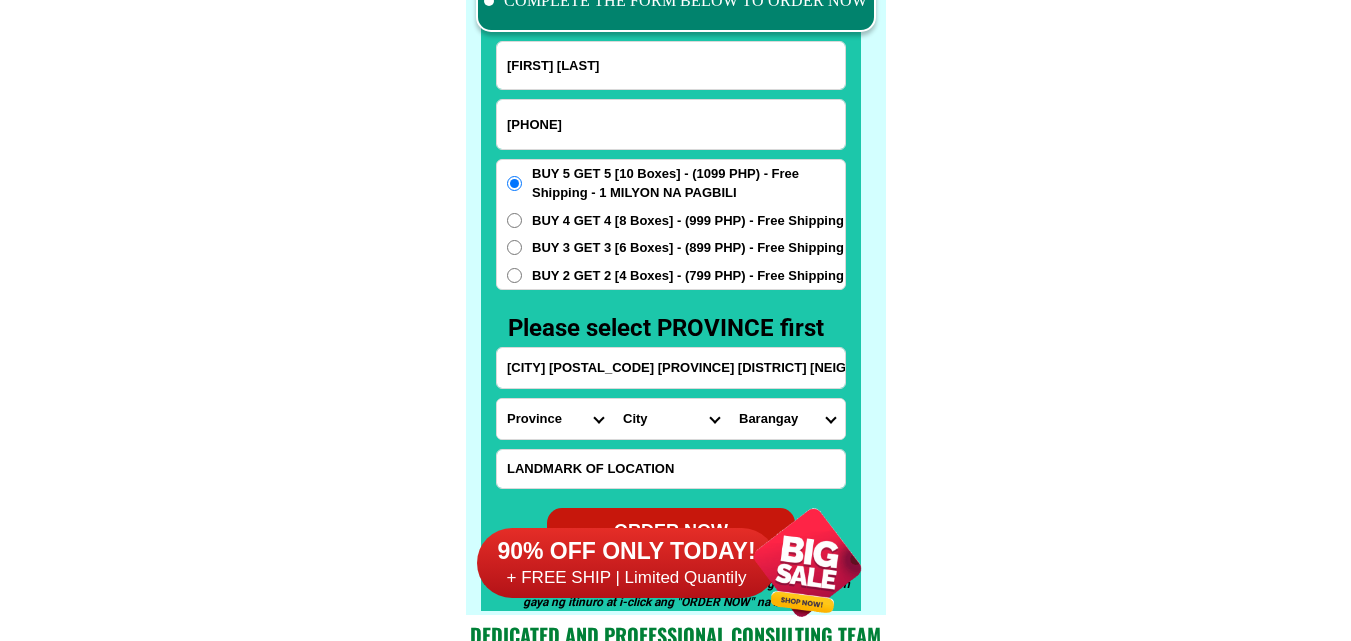 click on "BUY 2 GET 2 [4 Boxes] - (799 PHP) - Free Shipping" at bounding box center (688, 276) 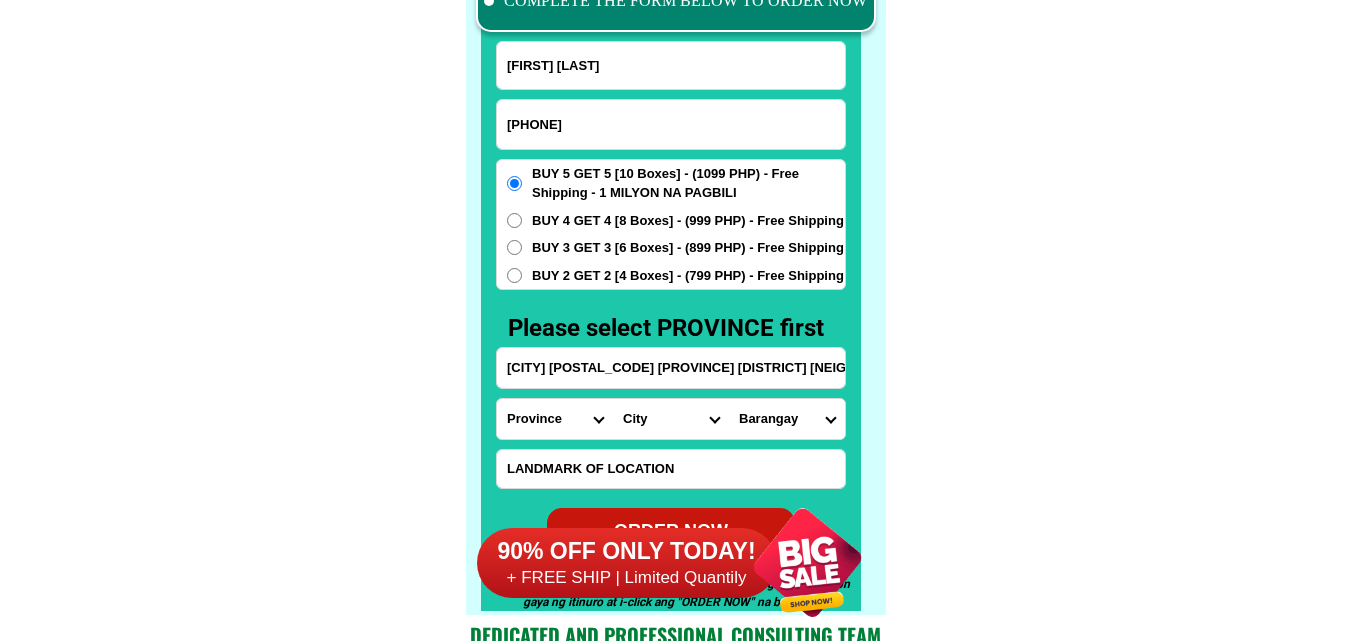 click on "BUY 2 GET 2 [4 Boxes] - (799 PHP) - Free Shipping" at bounding box center [514, 275] 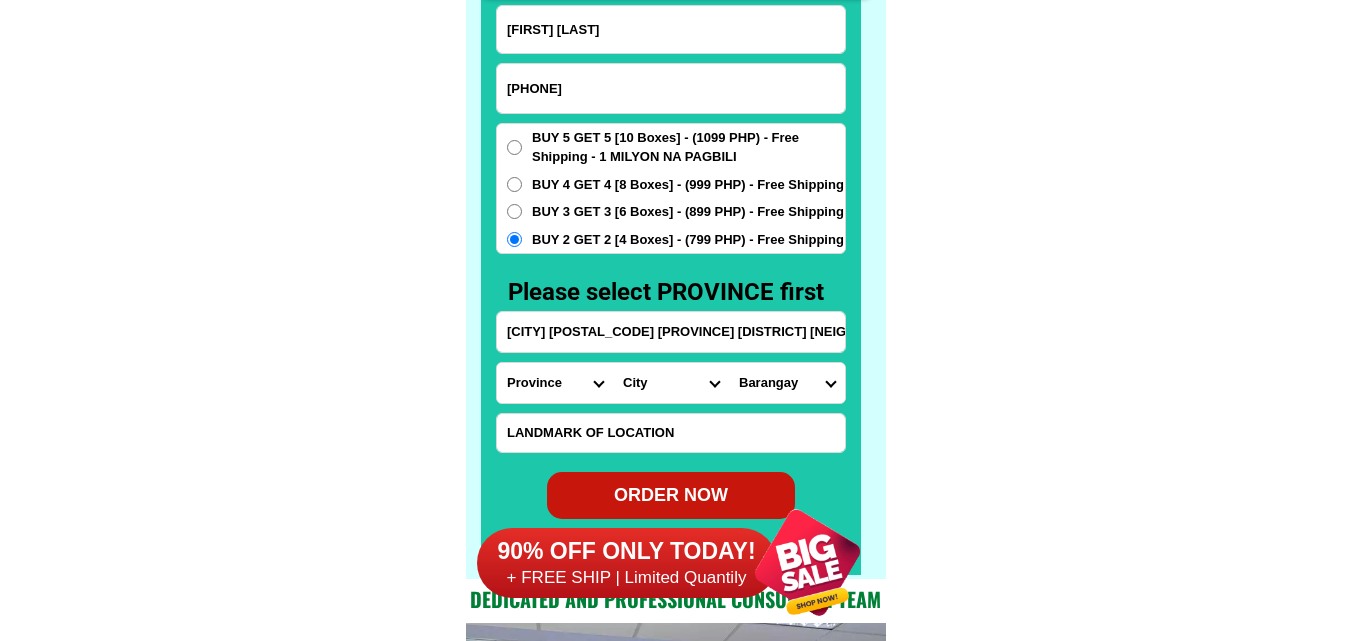 scroll, scrollTop: 15734, scrollLeft: 0, axis: vertical 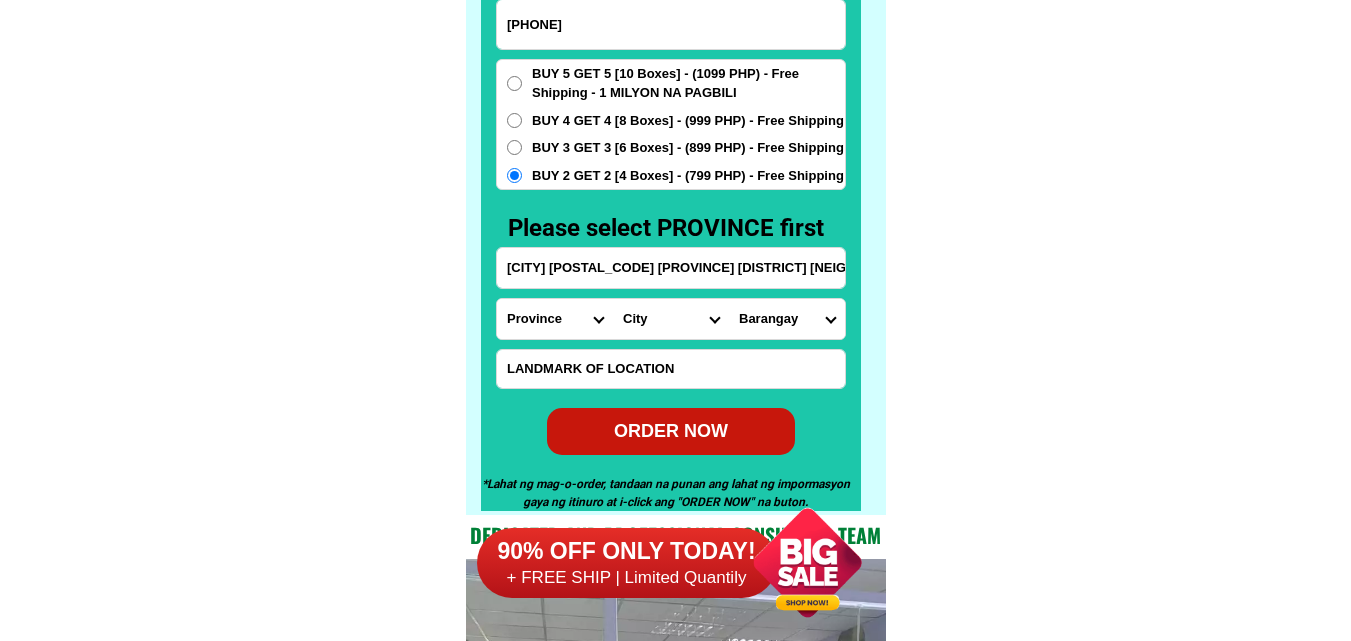 click on "ORDER NOW" at bounding box center (671, 431) 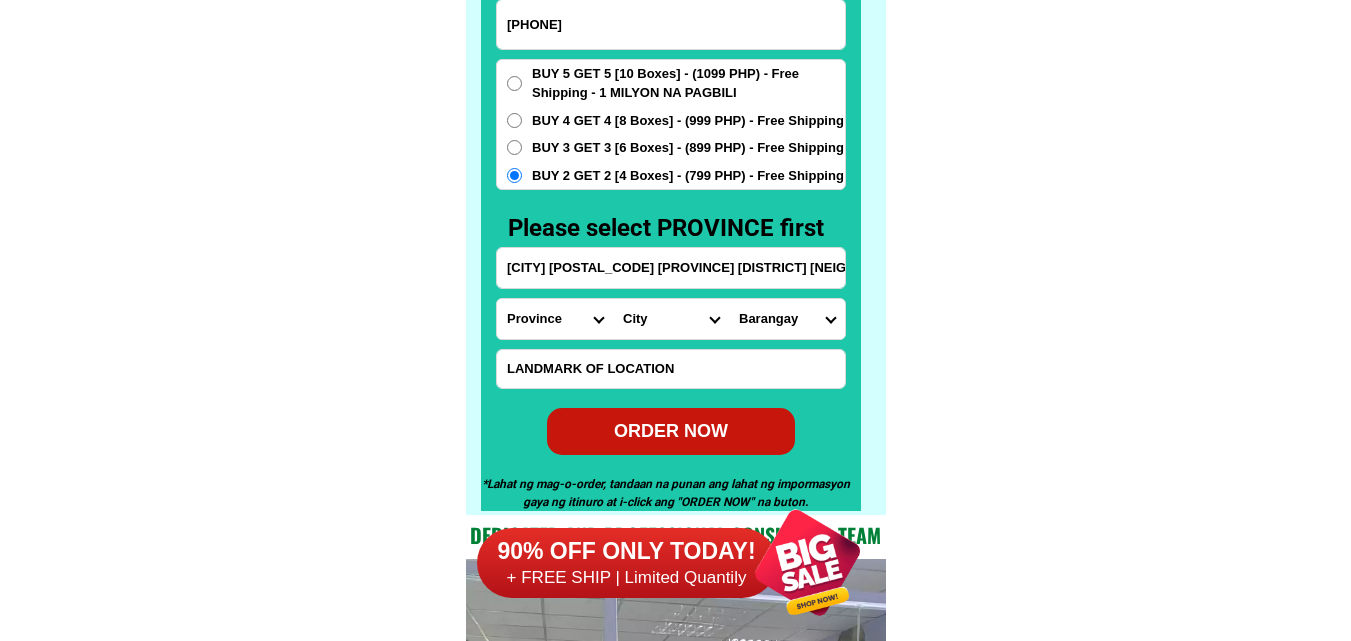 radio on "true" 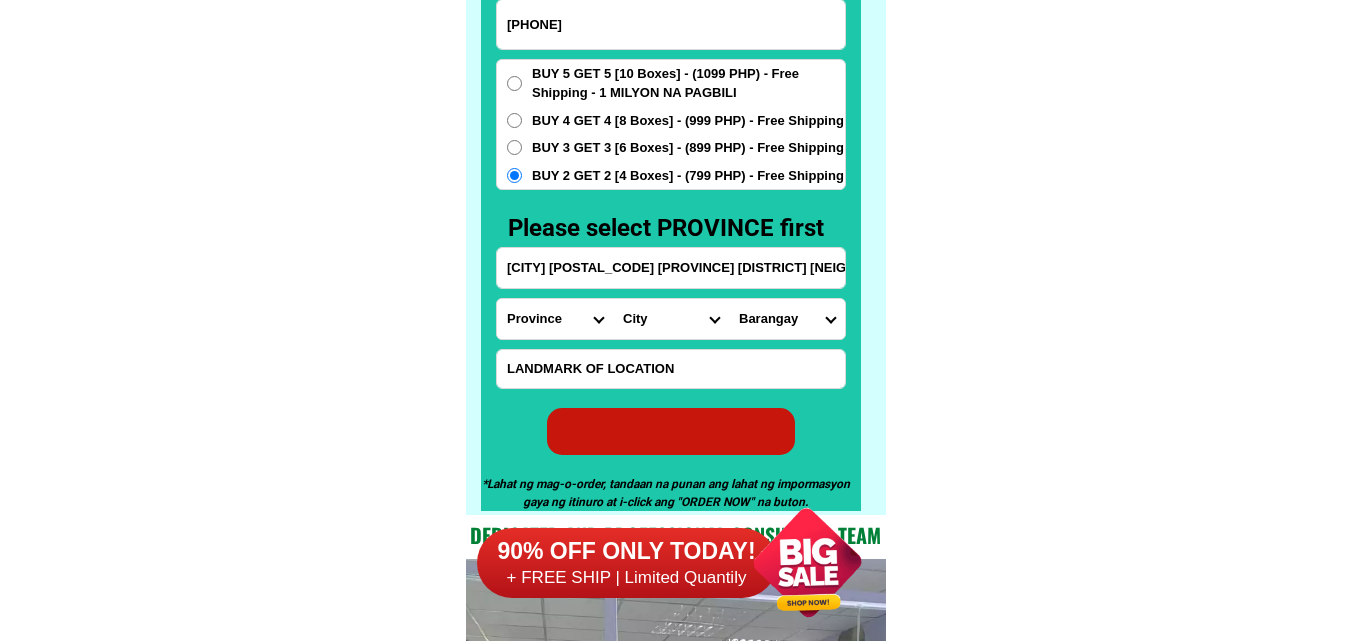 radio on "true" 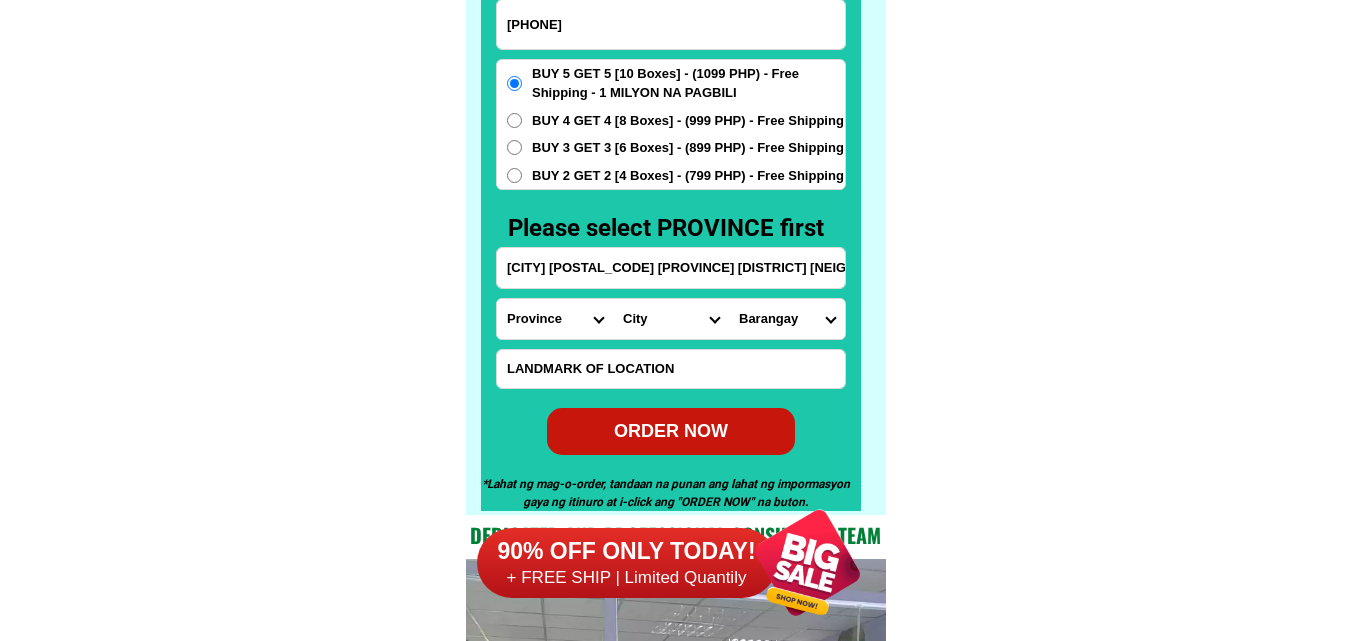 scroll, scrollTop: 15634, scrollLeft: 0, axis: vertical 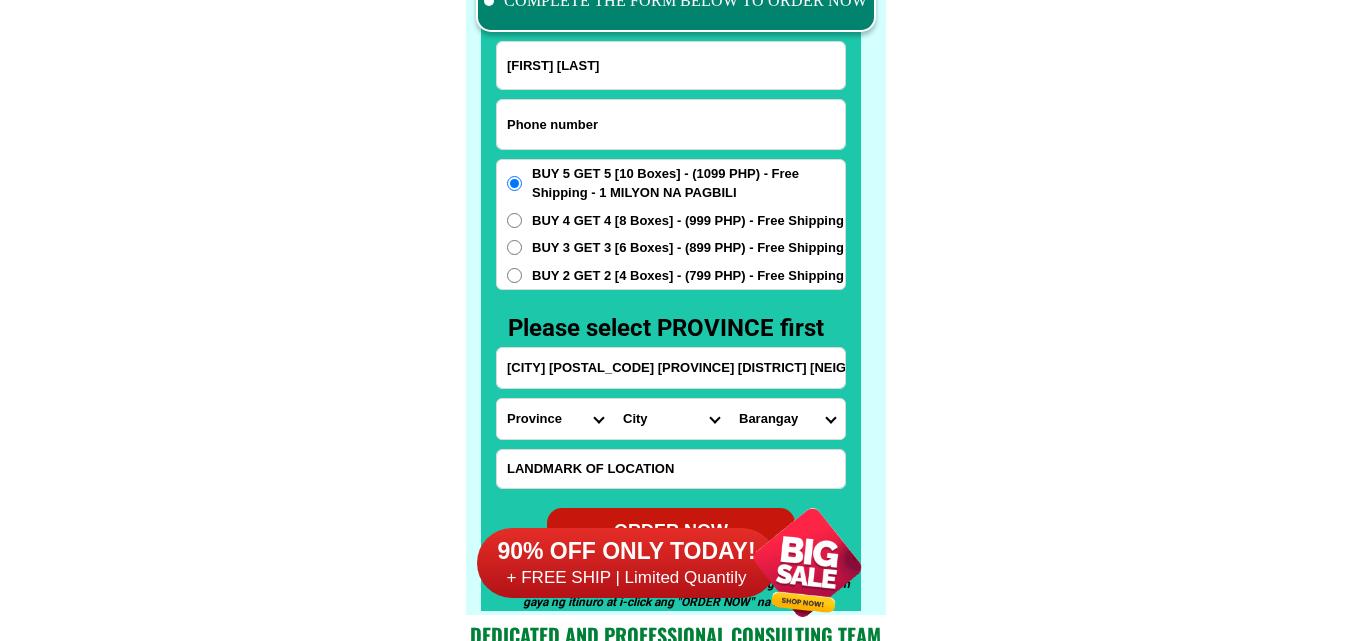 click at bounding box center (671, 124) 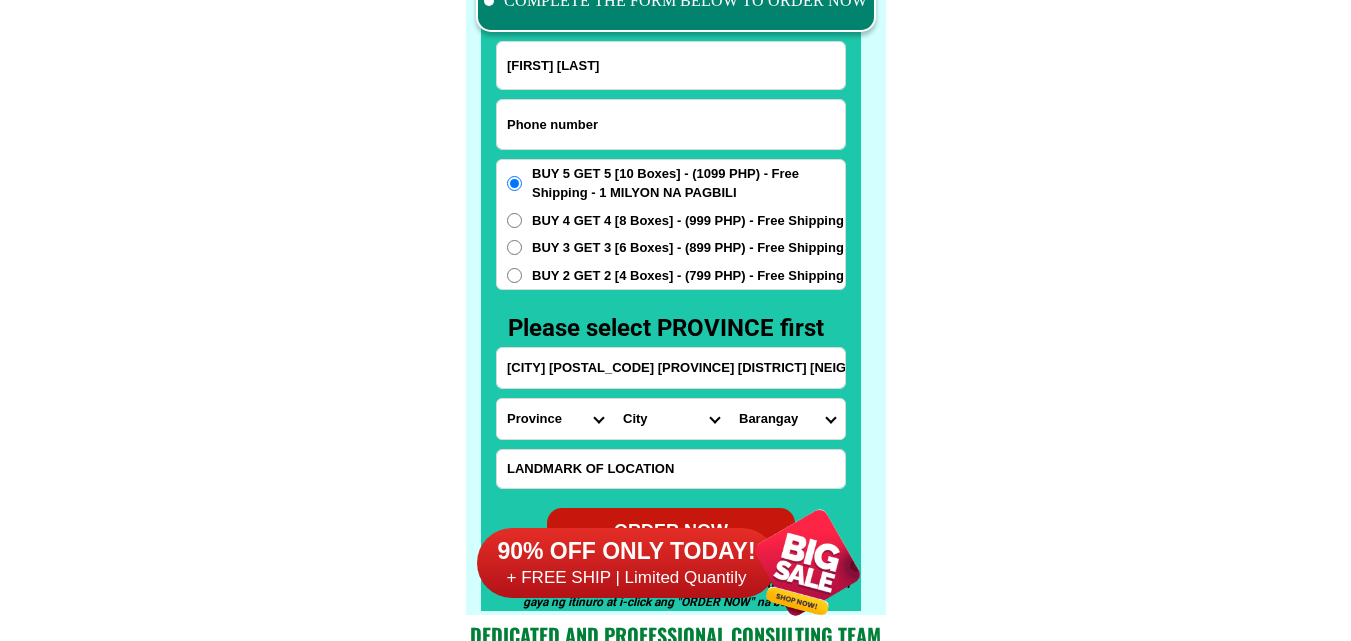 paste on "[PHONE]" 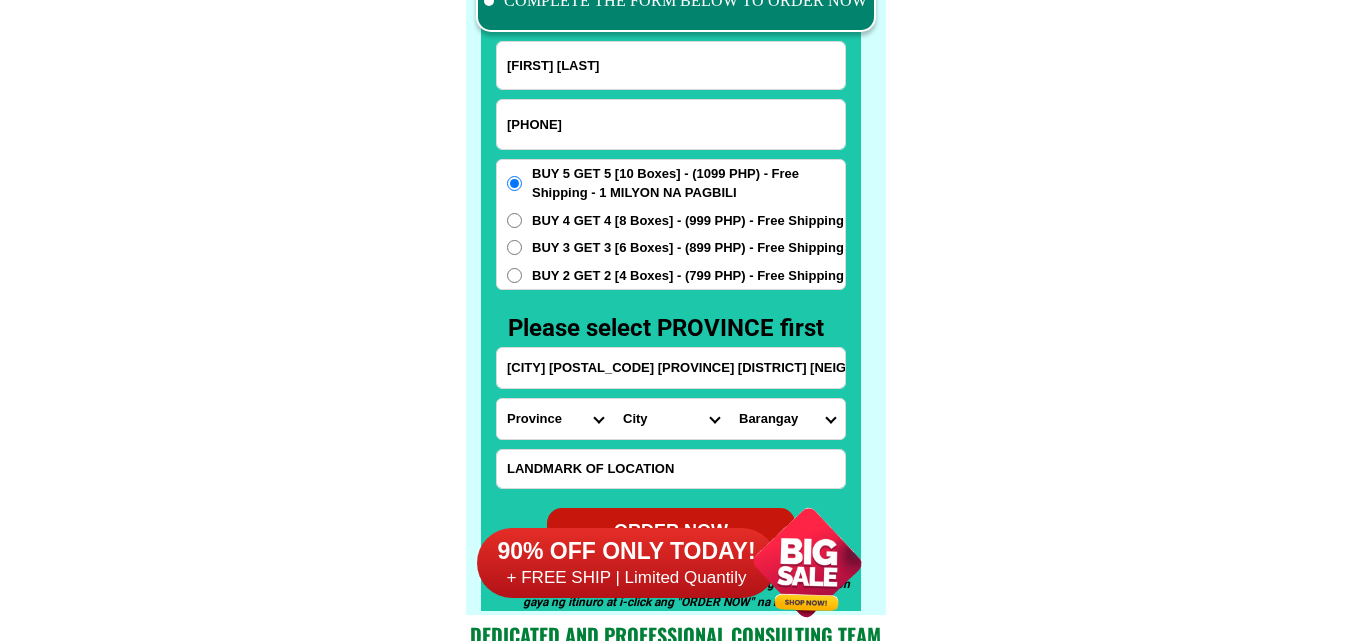 type on "[PHONE]" 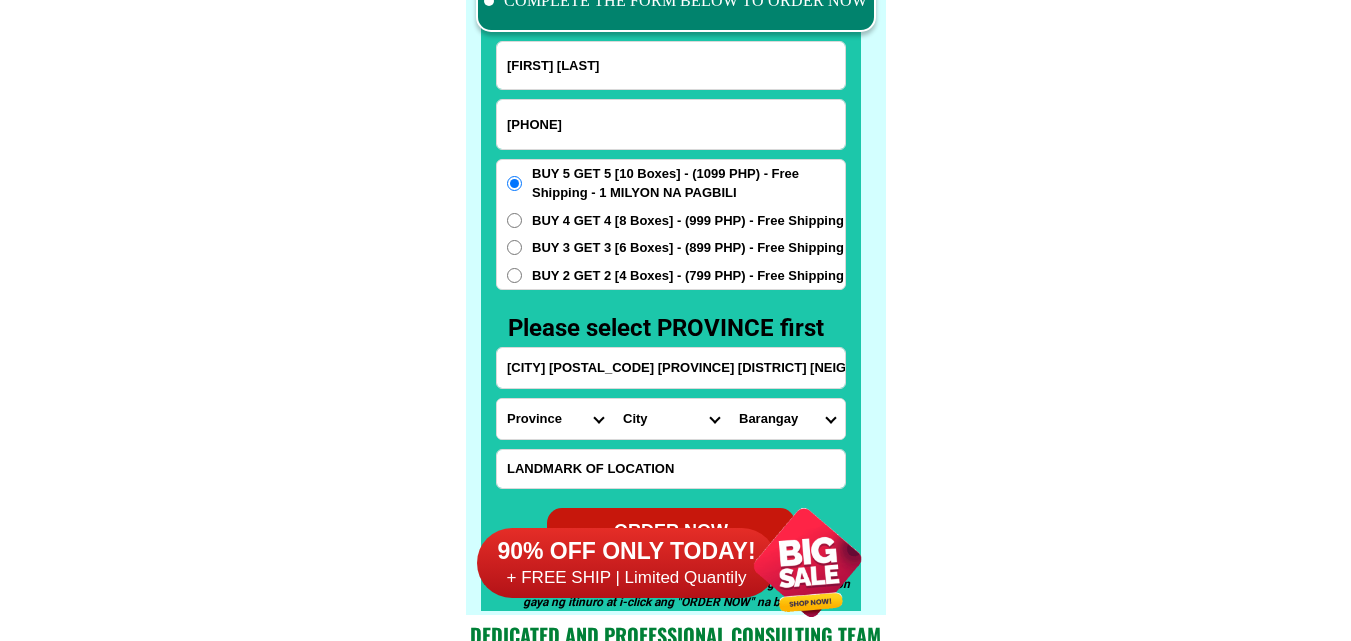 click on "[FIRST] [LAST] [PHONE] ORDER NOW [CITY] [POSTAL_CODE] [PROVINCE] [DISTRICT] C/O [STORE_NAME] [NUMBER] Province Abra Agusan-del-norte Agusan-del-sur Aklan Albay Antique Apayao Aurora Basilan Bataan Batanes Batangas Benguet Biliran Bohol Bukidnon Bulacan Cagayan Camarines-norte Camarines-sur Camiguin Capiz Catanduanes Cavite Cebu Cotabato Davao-de-oro Davao-del-norte Davao-del-sur Davao-occidental Davao-oriental Dinagat-islands Eastern-samar Guimaras Ifugao Ilocos-norte Ilocos-sur Iloilo Isabela Kalinga La-union Laguna Lanao-del-norte Lanao-del-sur Leyte Maguindanao Marinduque Masbate Metro-manila Misamis-occidental Misamis-oriental Mountain-province Negros-occidental Negros-oriental Northern-samar Nueva-ecija Nueva-vizcaya Occidental-mindoro Oriental-mindoro Palawan Pampanga Pangasinan Quezon Quirino Rizal Romblon Sarangani Siquijor Sorsogon South-cotabato Southern-leyte Sultan-kudarat Sulu Surigao-del-norte Surigao-del-sur Tarlac Tawi-tawi Western-samar Zambales Zamboanga-del-norte" at bounding box center [671, 298] 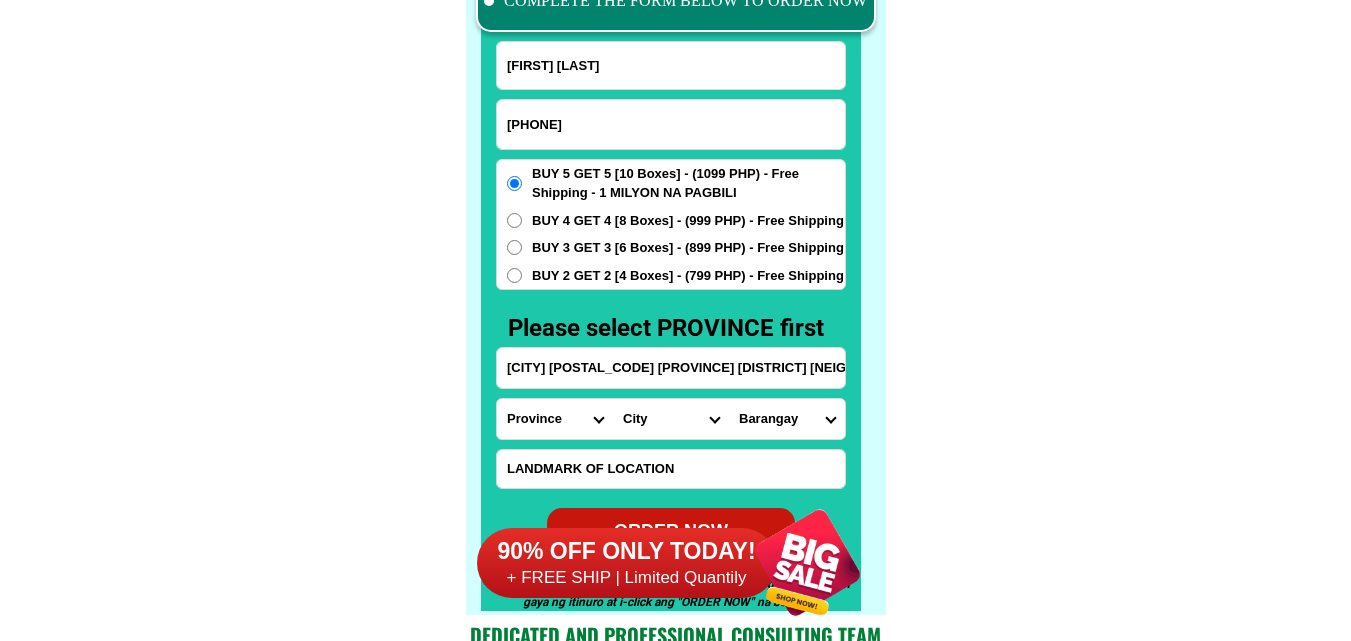 drag, startPoint x: 597, startPoint y: 69, endPoint x: 571, endPoint y: 51, distance: 31.622776 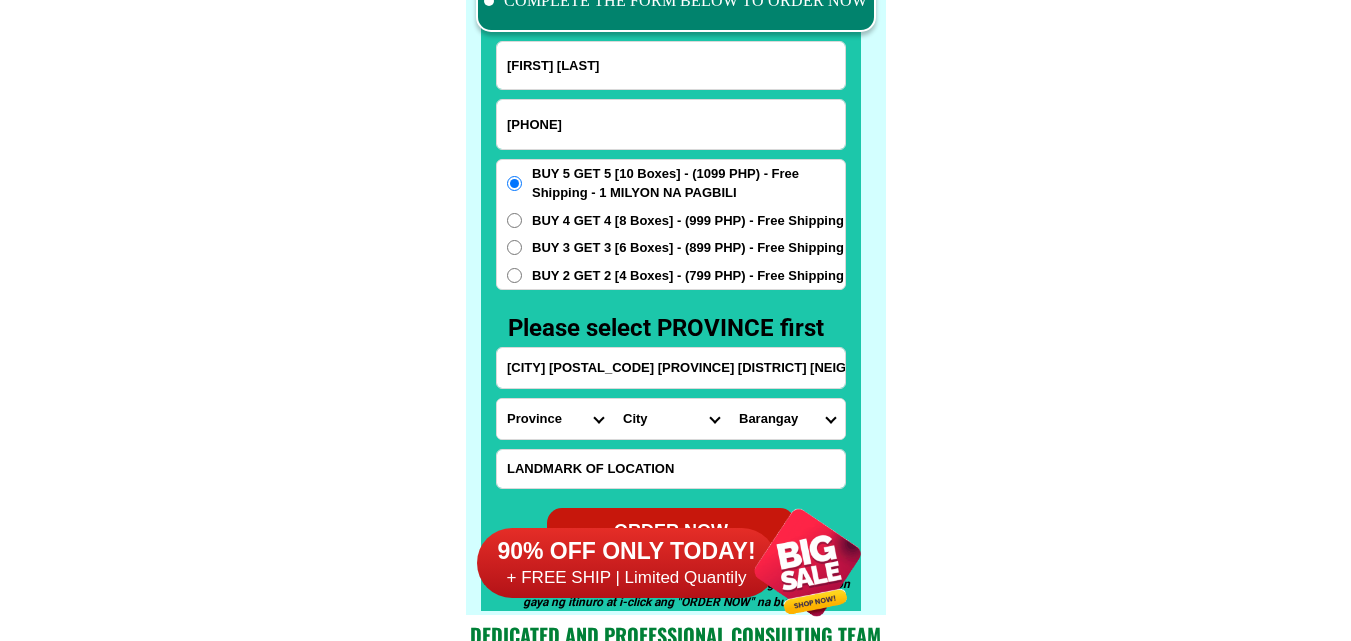 click on "[FIRST] [LAST]" at bounding box center [671, 65] 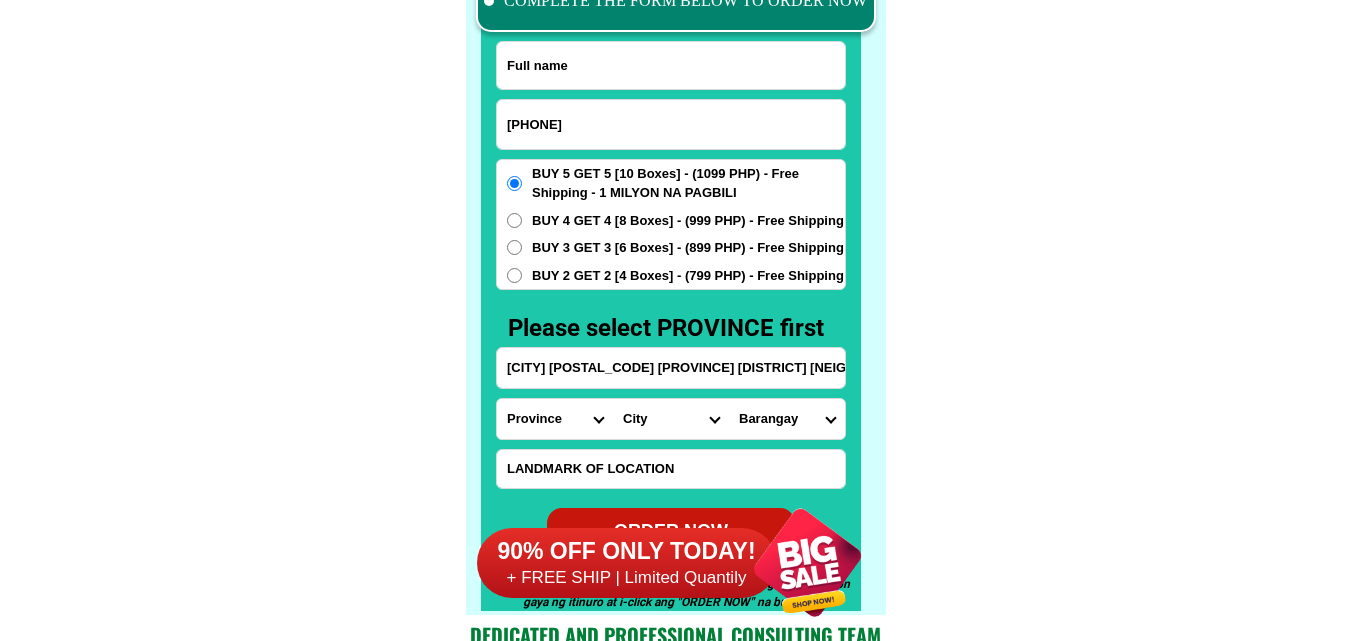 paste on "[FIRST] [LAST]" 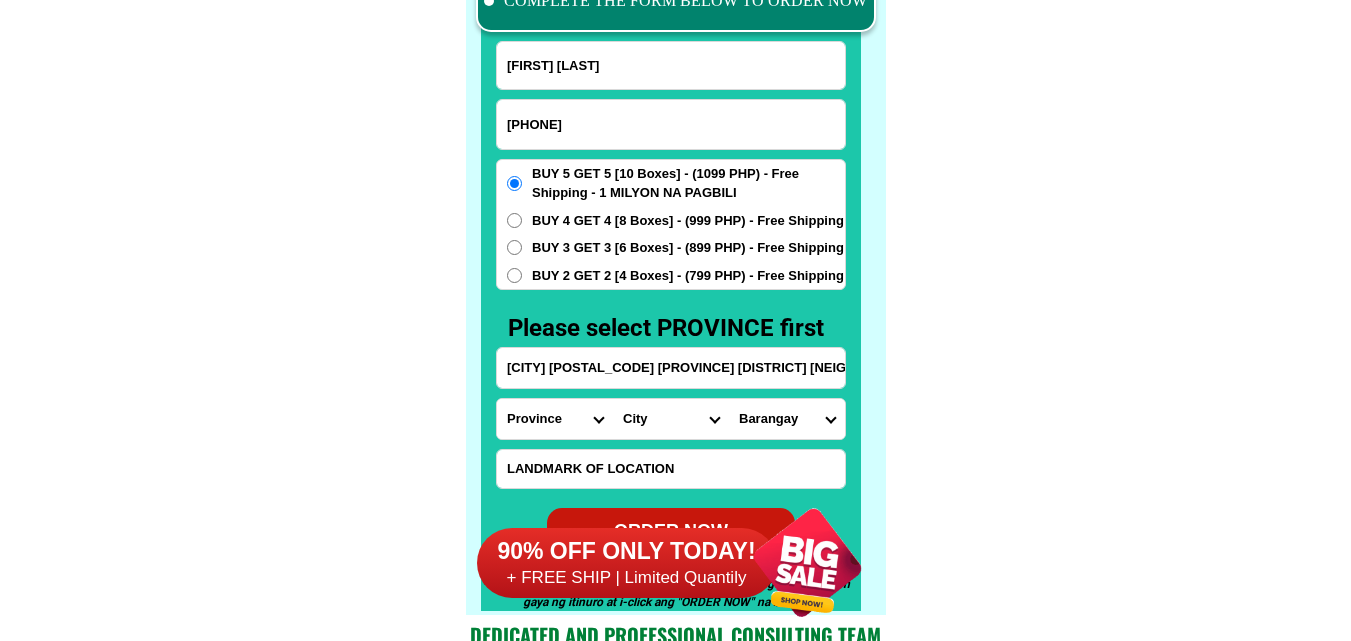type on "[FIRST] [LAST]" 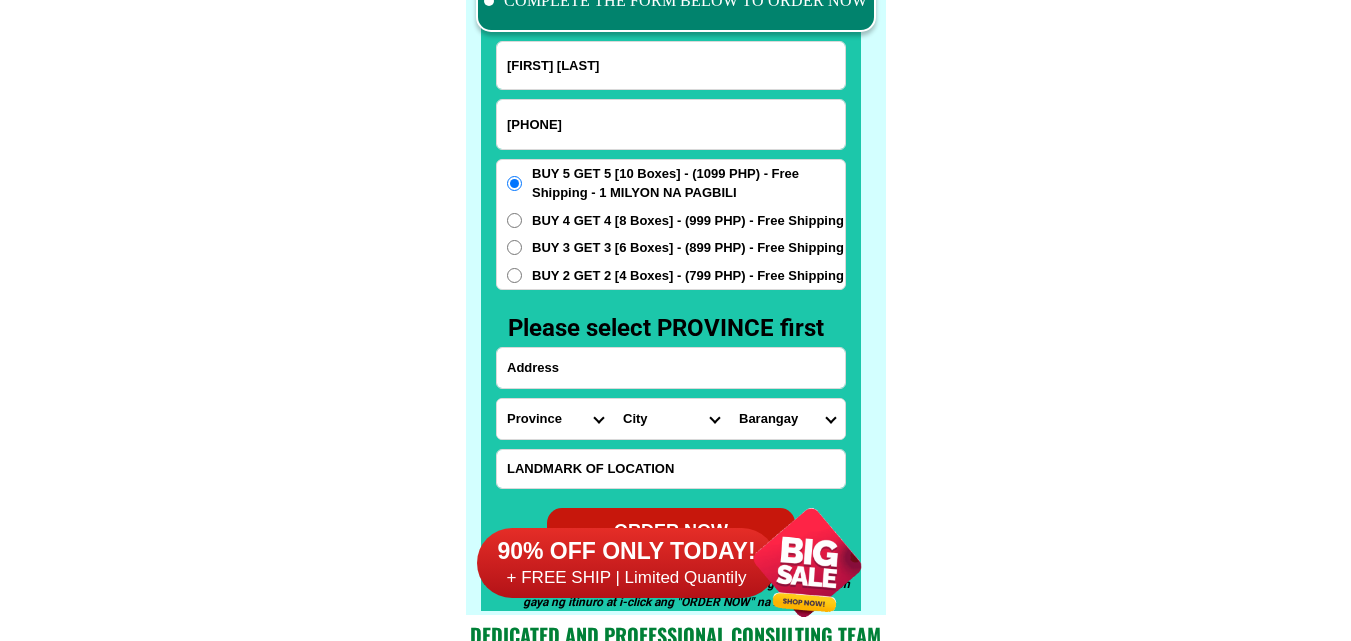 click at bounding box center [671, 368] 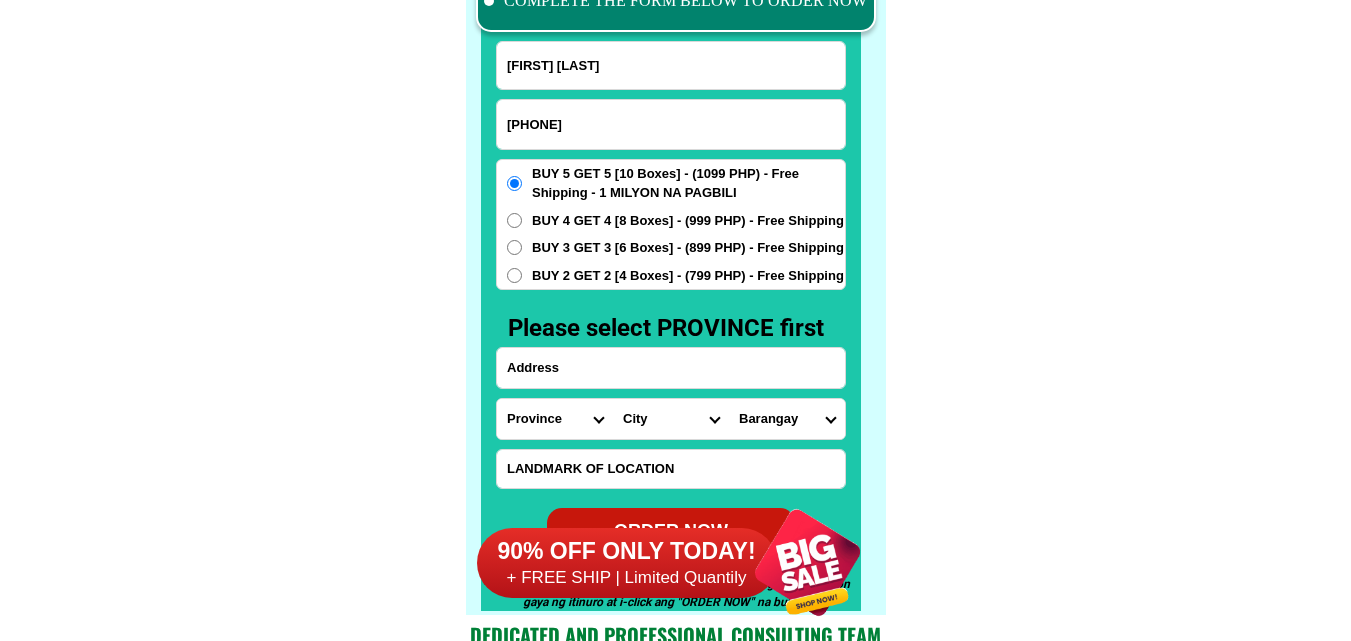 paste on "Sana lugta hoa [FIRST] st. Purok 1 new lower bicutan taguig bona vita coffee 4 take 4 [PRICE] p" 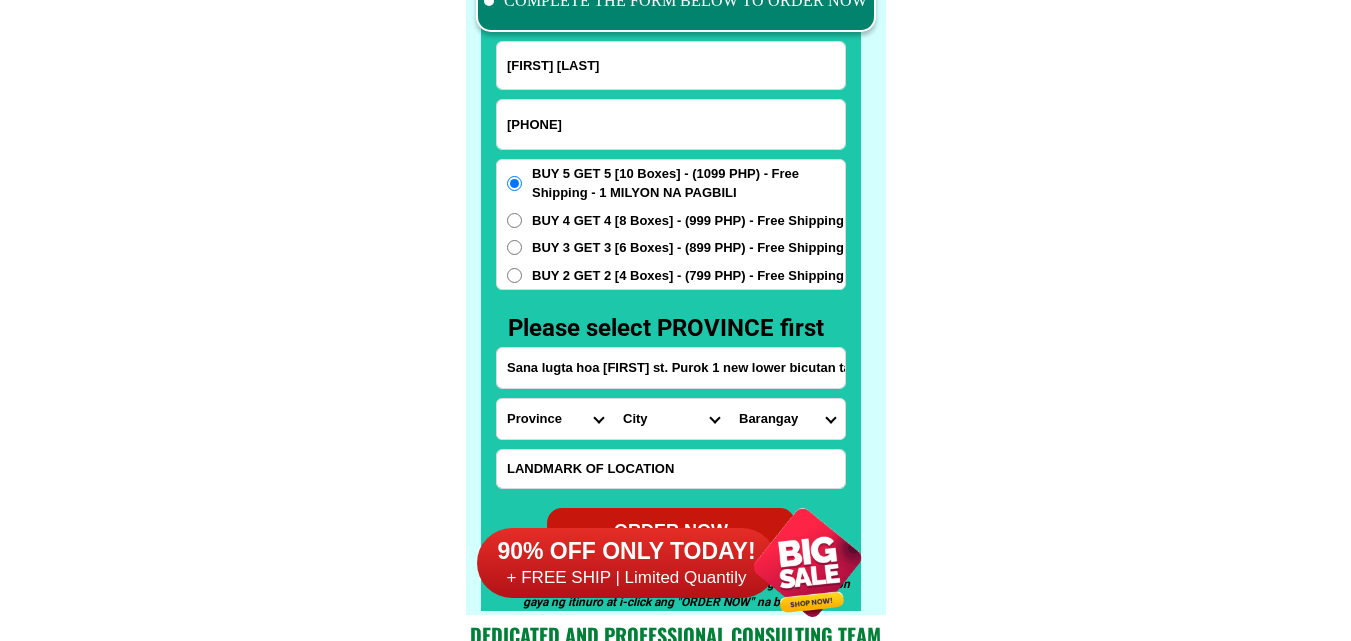 scroll, scrollTop: 0, scrollLeft: 254, axis: horizontal 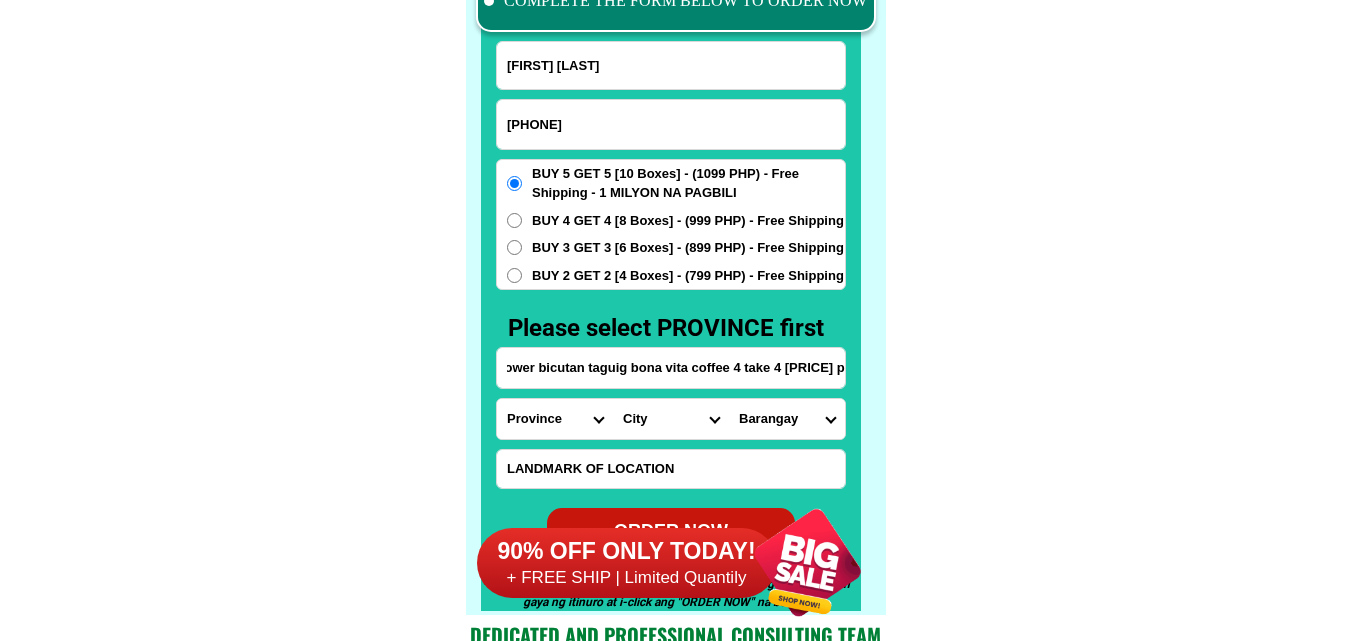type on "Sana lugta hoa [FIRST] st. Purok 1 new lower bicutan taguig bona vita coffee 4 take 4 [PRICE] p" 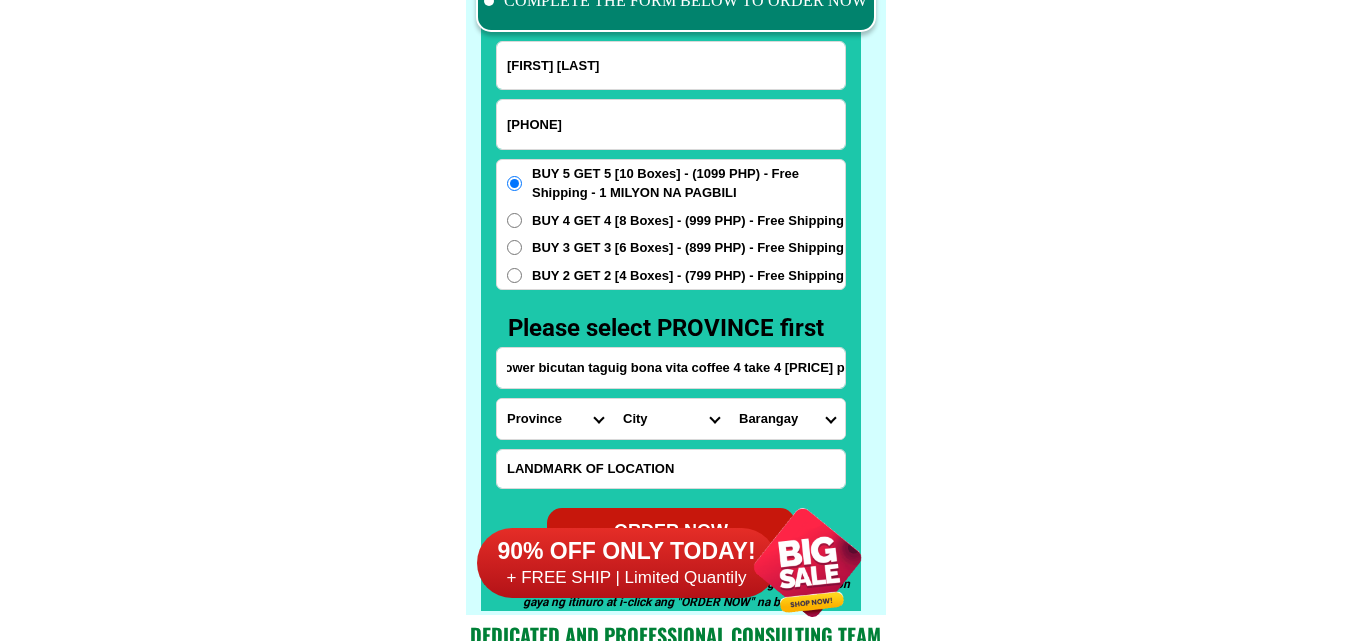 scroll, scrollTop: 0, scrollLeft: 0, axis: both 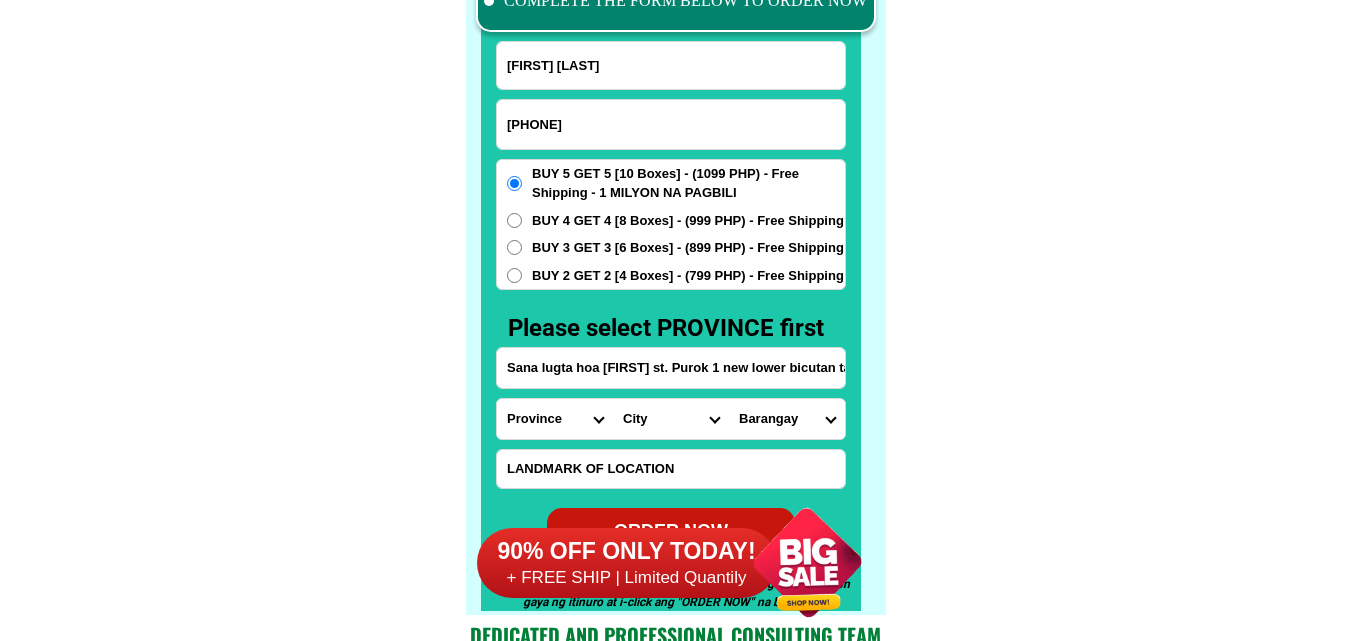 click on "FREE SHIPPING NATIONWIDE Contact Review Introduction Product BONA VITA COFFEE Comprehensive health protection solution
Research by [DOCTOR] and [DOCTOR] ✅ 𝙰𝚗𝚝𝚒 𝙲𝚊𝚗𝚌𝚎𝚛 ✅ 𝙰𝚗𝚝𝚒 𝚂𝚝𝚛𝚘𝚔𝚎
✅ 𝙰𝚗𝚝𝚒 𝙳𝚒𝚊𝚋𝚎𝚝𝚒𝚌 ✅ 𝙳𝚒𝚊𝚋𝚎𝚝𝚎𝚜 FAKE VS ORIGINAL Noon: nagkaroon ng cancer, hindi makalakad ng normal pagkatapos: uminom ng Bonavita dalawang beses sa isang araw, maaaring maglakad nang mag-isa, bawasan ang mga sintomas ng kanser The product has been certified for
safety and effectiveness Prevent and combat signs of diabetes, hypertension, and cardiovascular diseases Helps strengthen bones and joints Prevent cancer Reduce excess fat Anti-aging BONAVITA CAFE WITH HYDROLYZED COLLAGEN Enemy of the cause of disease [LAST] Doc Nutrition Department of [COUNTRY] General Hospital shared that BONA VITA CAFE sprouts are the panacea in anti - aging and anti-disease. Start After 1 week" at bounding box center [675, -6189] 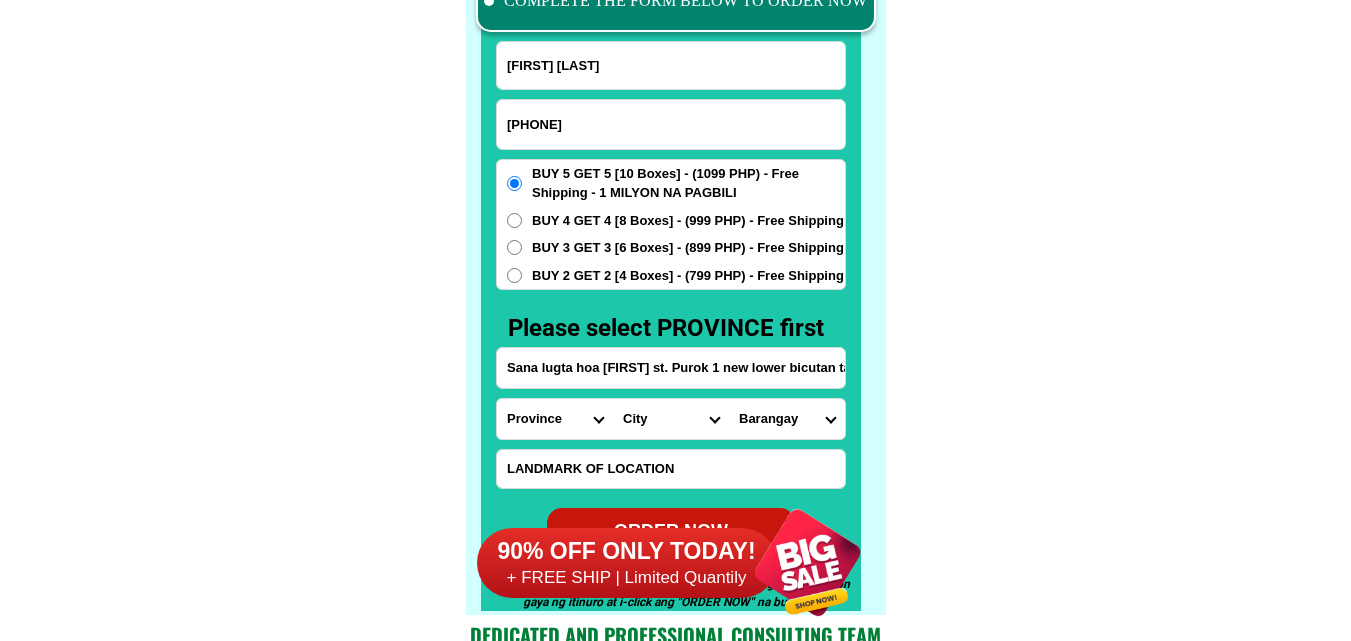 click on "Sana lugta hoa [FIRST] st. Purok 1 new lower bicutan taguig bona vita coffee 4 take 4 [PRICE] p" at bounding box center [671, 368] 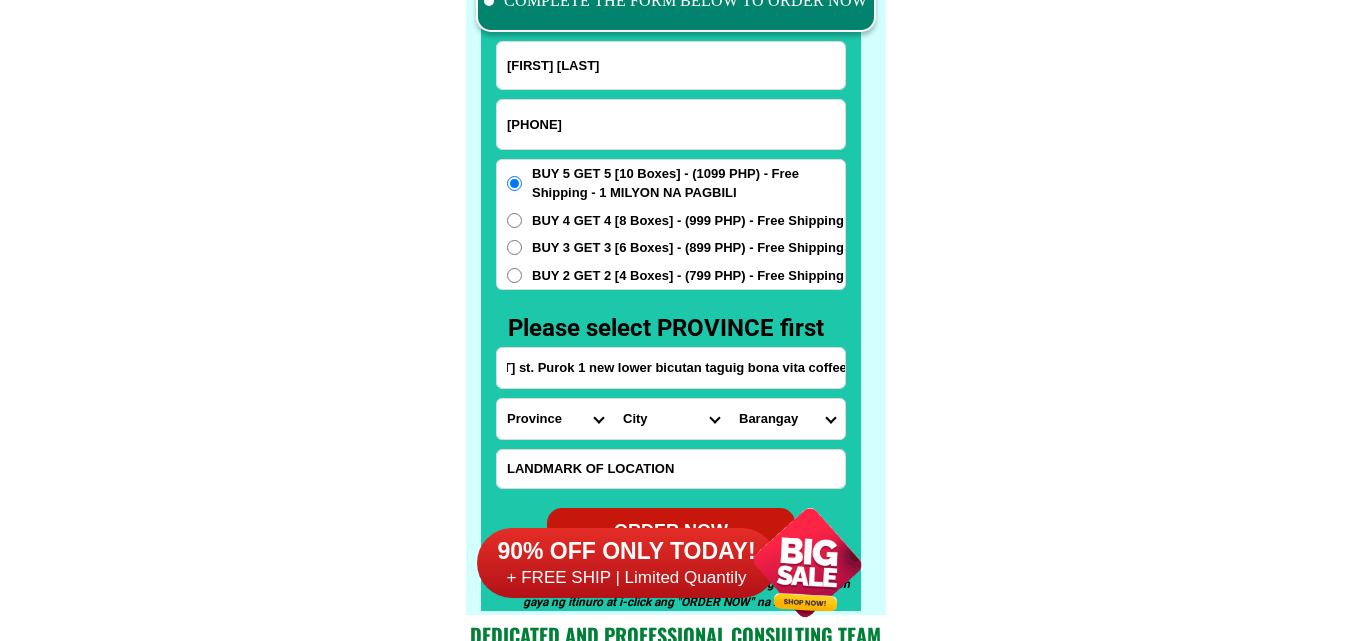 scroll, scrollTop: 0, scrollLeft: 141, axis: horizontal 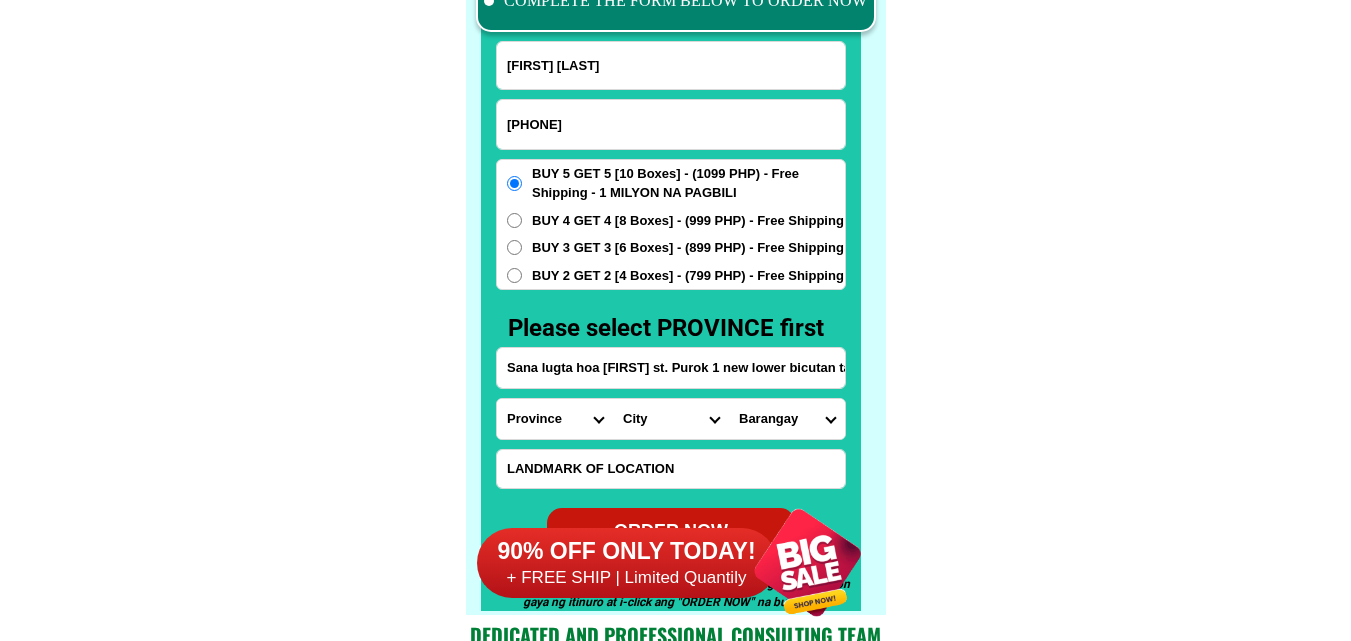 drag, startPoint x: 741, startPoint y: 365, endPoint x: 363, endPoint y: 385, distance: 378.52872 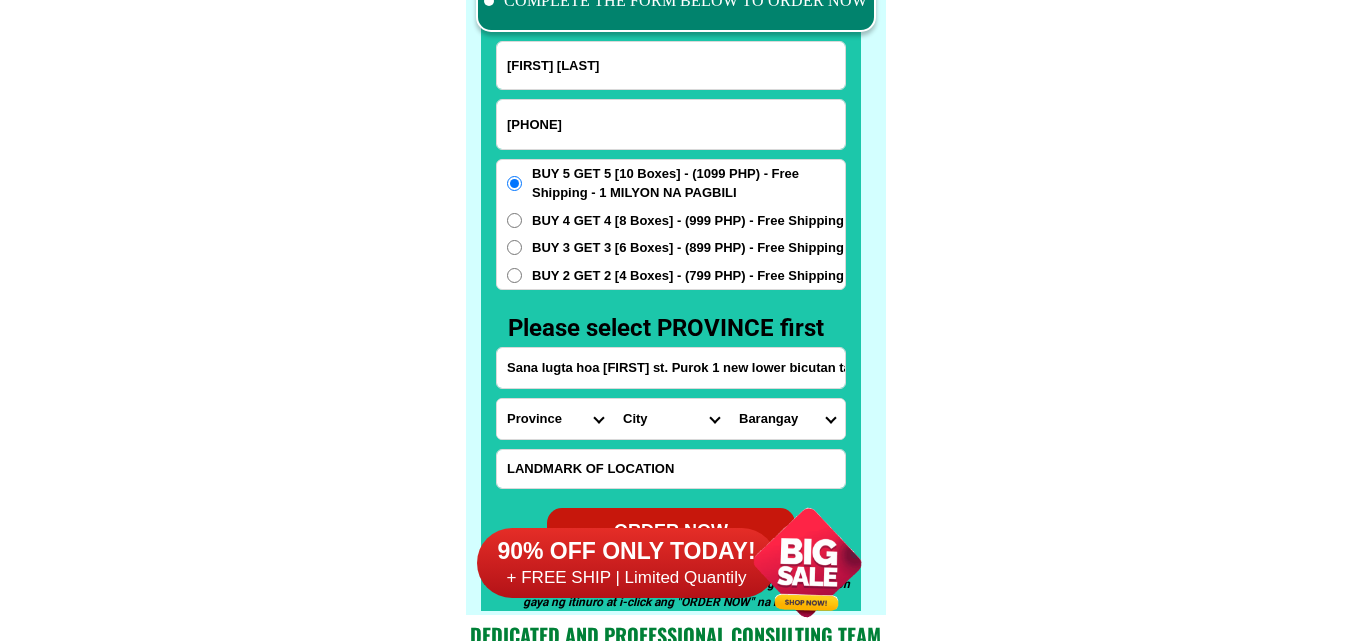 click on "FREE SHIPPING NATIONWIDE Contact Review Introduction Product BONA VITA COFFEE Comprehensive health protection solution
Research by [DOCTOR] and [DOCTOR] ✅ 𝙰𝚗𝚝𝚒 𝙲𝚊𝚗𝚌𝚎𝚛 ✅ 𝙰𝚗𝚝𝚒 𝚂𝚝𝚛𝚘𝚔𝚎
✅ 𝙰𝚗𝚝𝚒 𝙳𝚒𝚊𝚋𝚎𝚝𝚒𝚌 ✅ 𝙳𝚒𝚊𝚋𝚎𝚝𝚎𝚜 FAKE VS ORIGINAL Noon: nagkaroon ng cancer, hindi makalakad ng normal pagkatapos: uminom ng Bonavita dalawang beses sa isang araw, maaaring maglakad nang mag-isa, bawasan ang mga sintomas ng kanser The product has been certified for
safety and effectiveness Prevent and combat signs of diabetes, hypertension, and cardiovascular diseases Helps strengthen bones and joints Prevent cancer Reduce excess fat Anti-aging BONAVITA CAFE WITH HYDROLYZED COLLAGEN Enemy of the cause of disease [LAST] Doc Nutrition Department of [COUNTRY] General Hospital shared that BONA VITA CAFE sprouts are the panacea in anti - aging and anti-disease. Start After 1 week" at bounding box center (675, -6189) 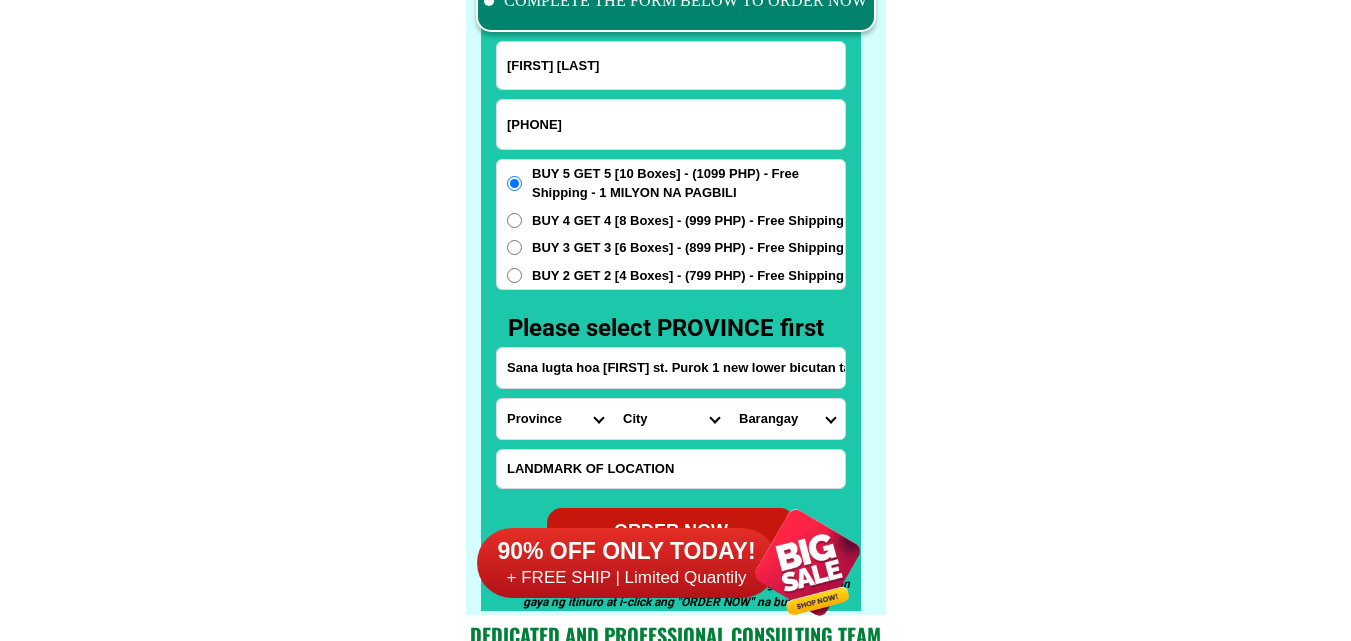 click on "[FIRST] [LAST] [PHONE] ORDER NOW Sana lugta hoa [FIRST] st. Purok 1 new lower bicutan taguig bona vita coffee 4 take 4 [PRICE] p Province Abra Agusan-del-norte Agusan-del-sur Aklan Albay Antique Apayao Aurora Basilan Bataan Batanes Batangas Benguet Biliran Bohol Bukidnon Bulacan Cagayan Camarines-norte Camarines-sur Camiguin Capiz Catanduanes Cavite Cebu Cotabato Davao-de-oro Davao-del-norte Davao-del-sur Davao-occidental Davao-oriental Dinagat-islands Eastern-samar Guimaras Ifugao Ilocos-norte Ilocos-sur Iloilo Isabela Kalinga La-union Laguna Lanao-del-norte Lanao-del-sur Leyte Maguindanao Marinduque Masbate Metro-manila Misamis-occidental Misamis-oriental Mountain-province Negros-occidental Negros-oriental Northern-samar Nueva-ecija Nueva-vizcaya Occidental-mindoro Oriental-mindoro Palawan Pampanga Pangasinan Quezon Quirino Rizal Romblon Sarangani Siquijor Sorsogon South-cotabato Southern-leyte Sultan-kudarat Sulu Surigao-del-norte Surigao-del-sur Tarlac Tawi-tawi Western-samar Zambales City" at bounding box center [671, 298] 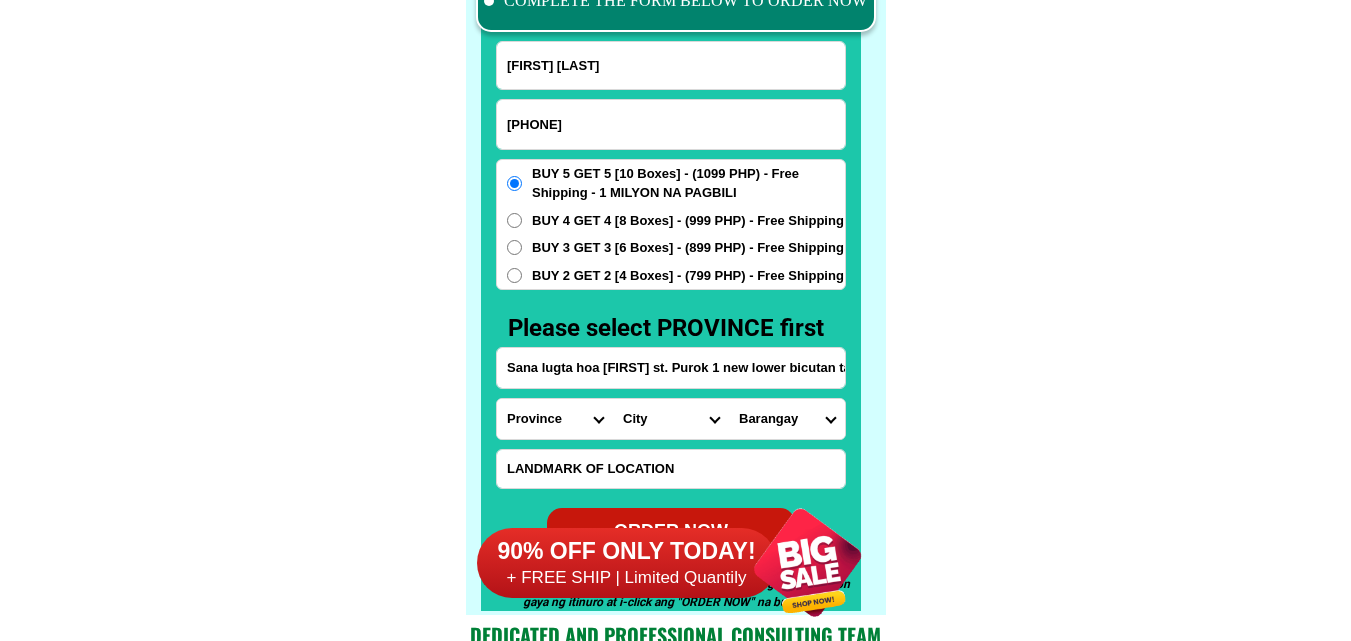 click on "Province Abra Agusan-del-norte Agusan-del-sur Aklan Albay Antique Apayao Aurora Basilan Bataan Batanes Batangas Benguet Biliran Bohol Bukidnon Bulacan Cagayan Camarines-norte Camarines-sur Camiguin Capiz Catanduanes Cavite Cebu Cotabato Davao-de-oro Davao-del-norte Davao-del-sur Davao-occidental Davao-oriental Dinagat-islands Eastern-samar Guimaras Ifugao Ilocos-norte Ilocos-sur Iloilo Isabela Kalinga La-union Laguna Lanao-del-norte Lanao-del-sur Leyte Maguindanao Marinduque Masbate Metro-manila Misamis-occidental Misamis-oriental Mountain-province Negros-occidental Negros-oriental Northern-samar Nueva-ecija Nueva-vizcaya Occidental-mindoro Oriental-mindoro Palawan Pampanga Pangasinan Quezon Quirino Rizal Romblon Sarangani Siquijor Sorsogon South-cotabato Southern-leyte Sultan-kudarat Sulu Surigao-del-norte Surigao-del-sur Tarlac Tawi-tawi Western-samar Zambales Zamboanga-del-norte Zamboanga-del-sur Zamboanga-sibugay" at bounding box center (555, 419) 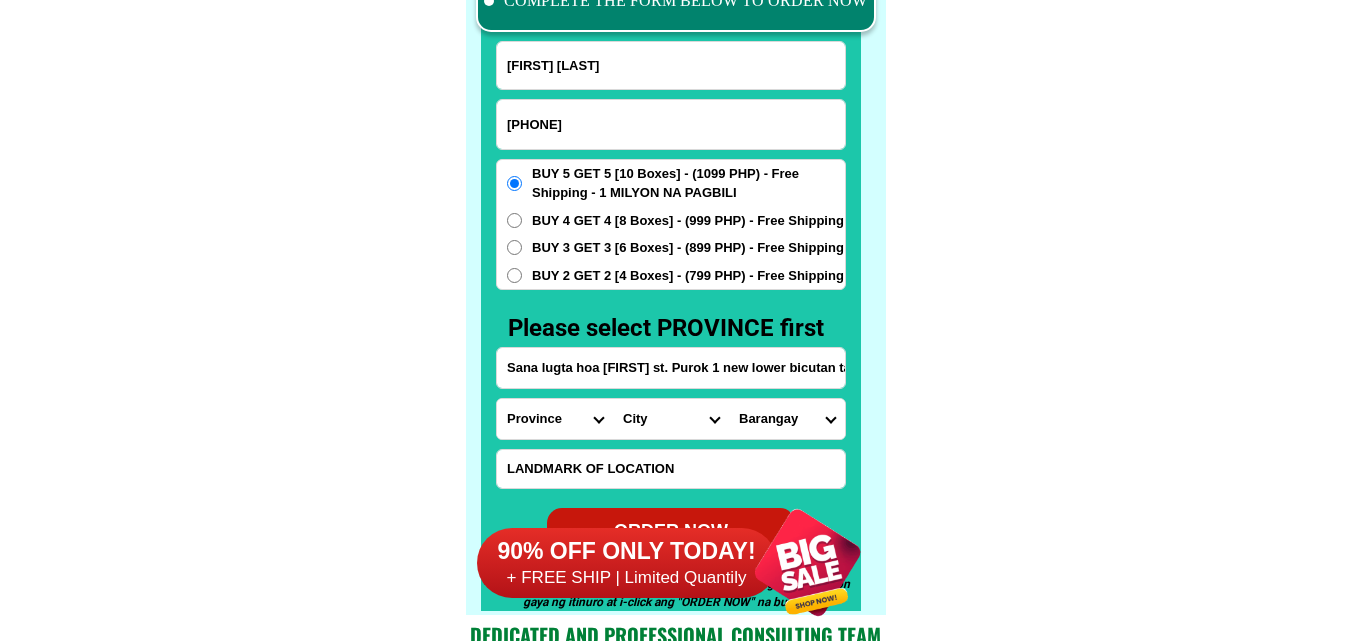 select on "63_219" 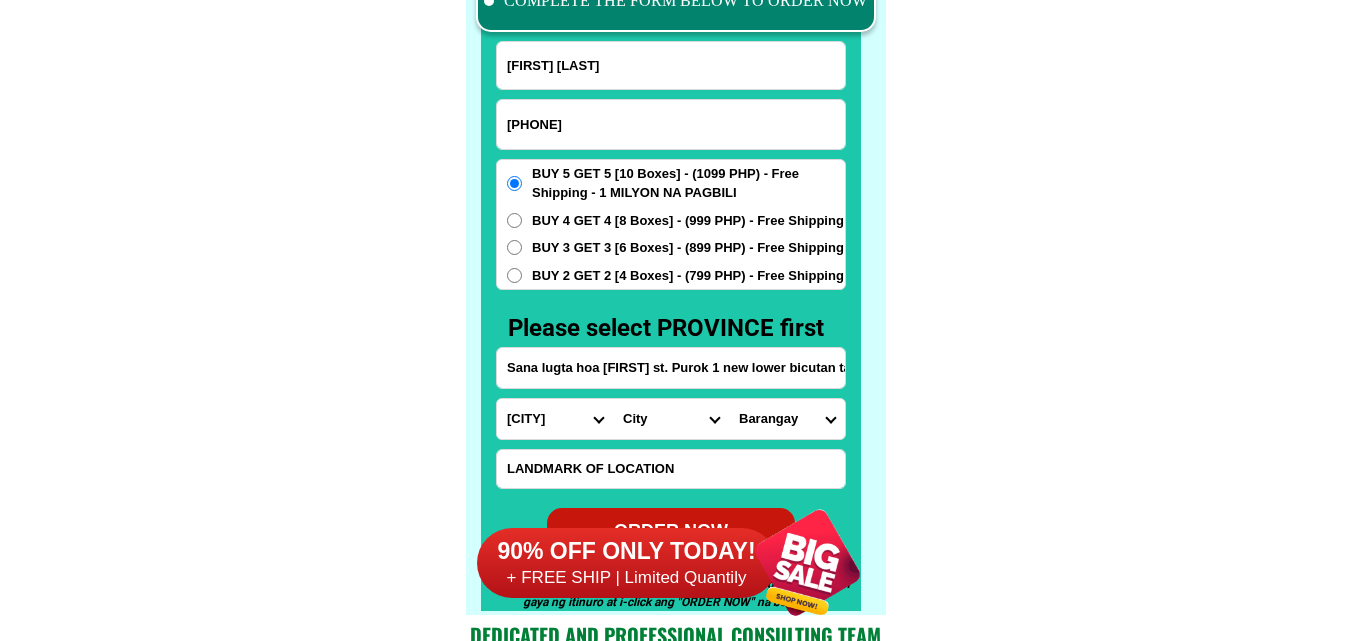 click on "Province Abra Agusan-del-norte Agusan-del-sur Aklan Albay Antique Apayao Aurora Basilan Bataan Batanes Batangas Benguet Biliran Bohol Bukidnon Bulacan Cagayan Camarines-norte Camarines-sur Camiguin Capiz Catanduanes Cavite Cebu Cotabato Davao-de-oro Davao-del-norte Davao-del-sur Davao-occidental Davao-oriental Dinagat-islands Eastern-samar Guimaras Ifugao Ilocos-norte Ilocos-sur Iloilo Isabela Kalinga La-union Laguna Lanao-del-norte Lanao-del-sur Leyte Maguindanao Marinduque Masbate Metro-manila Misamis-occidental Misamis-oriental Mountain-province Negros-occidental Negros-oriental Northern-samar Nueva-ecija Nueva-vizcaya Occidental-mindoro Oriental-mindoro Palawan Pampanga Pangasinan Quezon Quirino Rizal Romblon Sarangani Siquijor Sorsogon South-cotabato Southern-leyte Sultan-kudarat Sulu Surigao-del-norte Surigao-del-sur Tarlac Tawi-tawi Western-samar Zambales Zamboanga-del-norte Zamboanga-del-sur Zamboanga-sibugay" at bounding box center [555, 419] 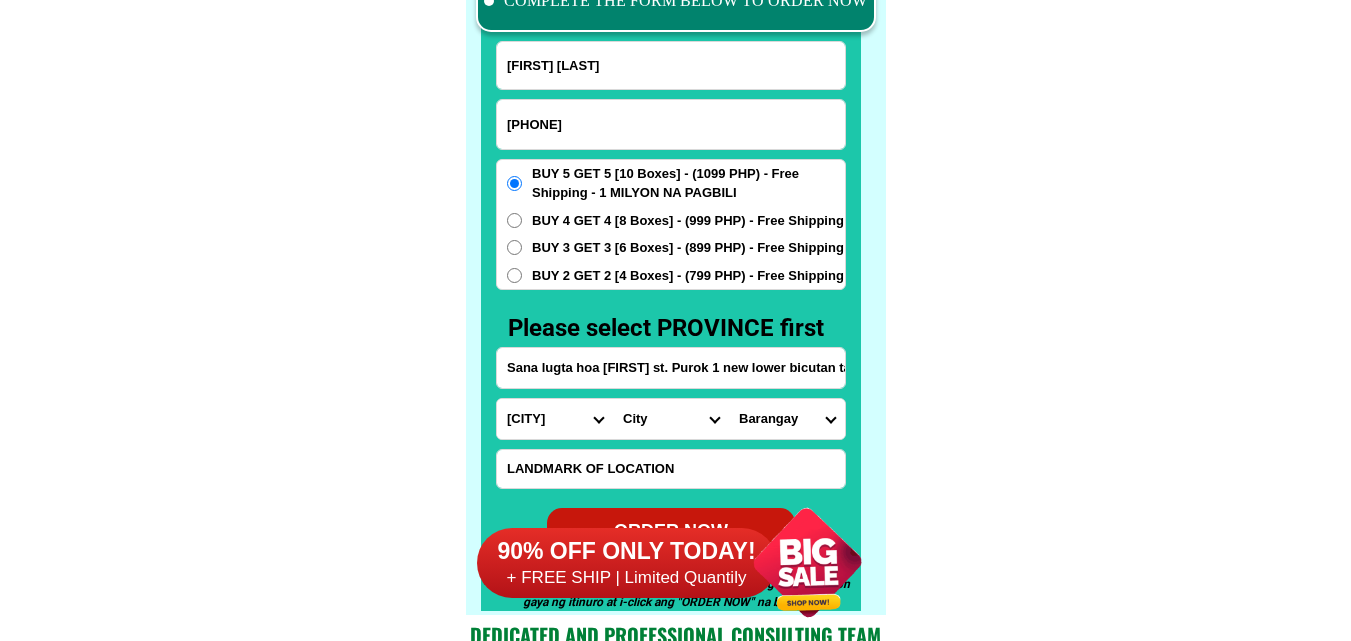 select on "63_2191611" 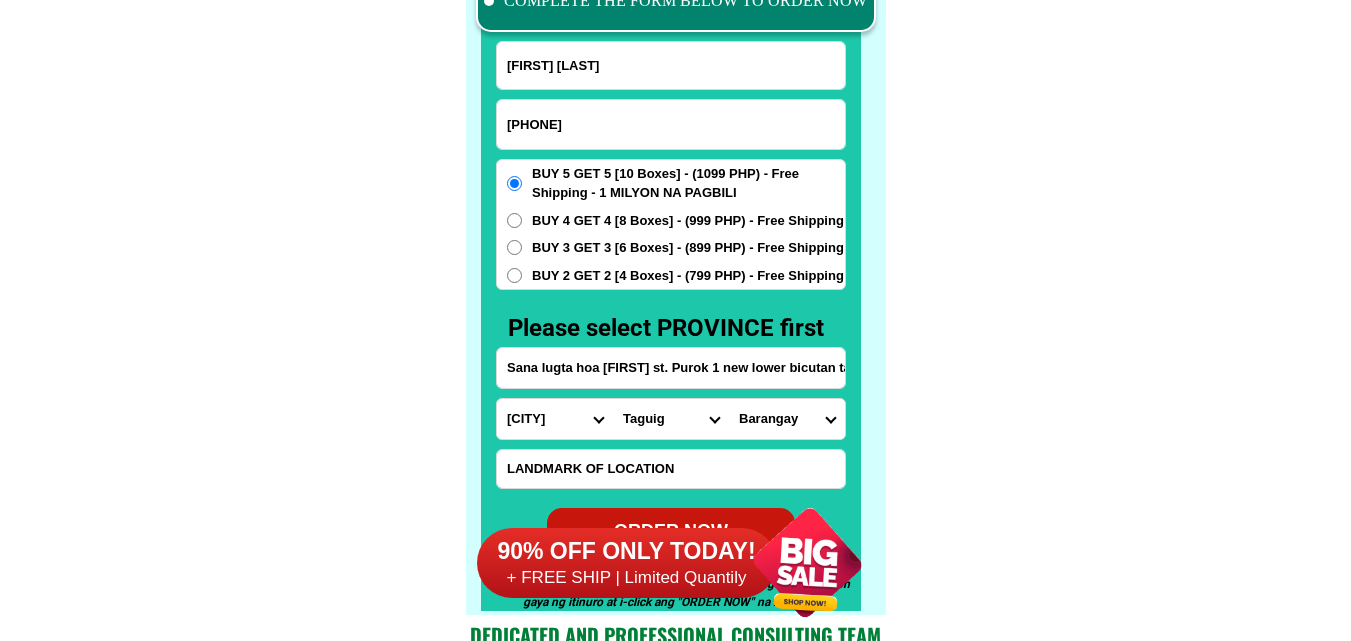 click on "City Binondo CALOOCAN Ermita Intramuros Las-pinas Makati Malabon-city Malate Mandaluyong Marikina Metro-manila-sampaloc Metro-manila-san-juan Metro-manila-san-miguel Metro-manila-san-nicolas Metro-manila-santa-ana Metro-manila-santa-mesa Muntinlupa Navotas-city North-caloocan Paco Pandacan Paranaque Pasay Pasig Pateros Port-area Quezon-city Quiapo SANTA-CRUZ SANTA-CRUZ Taguig TONDO I/II TONDO I/II Valenzuela-city" at bounding box center [671, 419] 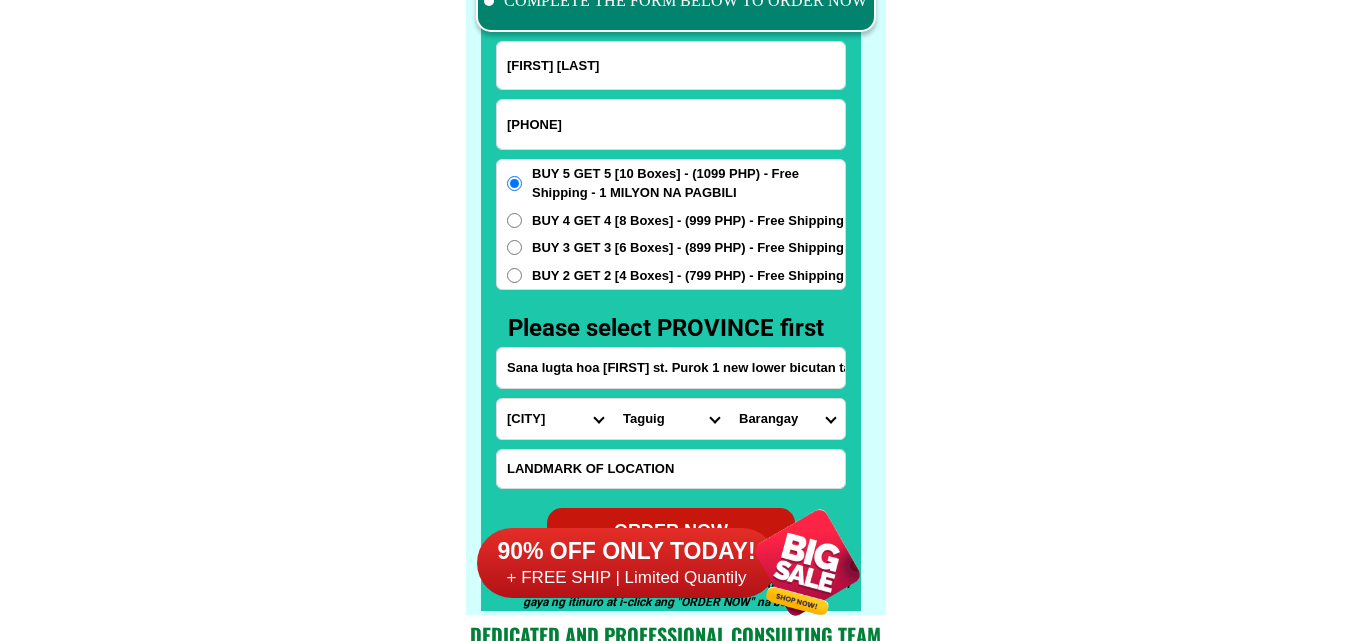 click on "[NEIGHBORHOOD] [NEIGHBORHOOD] [NEIGHBORHOOD] [NEIGHBORHOOD] [NEIGHBORHOOD] [NEIGHBORHOOD] [NEIGHBORHOOD] [NEIGHBORHOOD] [NEIGHBORHOOD] [NEIGHBORHOOD] [NEIGHBORHOOD] [NEIGHBORHOOD] [NEIGHBORHOOD] [NEIGHBORHOOD] [NEIGHBORHOOD] [NEIGHBORHOOD] [NEIGHBORHOOD] [NEIGHBORHOOD] [NEIGHBORHOOD] [NEIGHBORHOOD] [NEIGHBORHOOD] [NEIGHBORHOOD] [NEIGHBORHOOD] [NEIGHBORHOOD]" at bounding box center [787, 419] 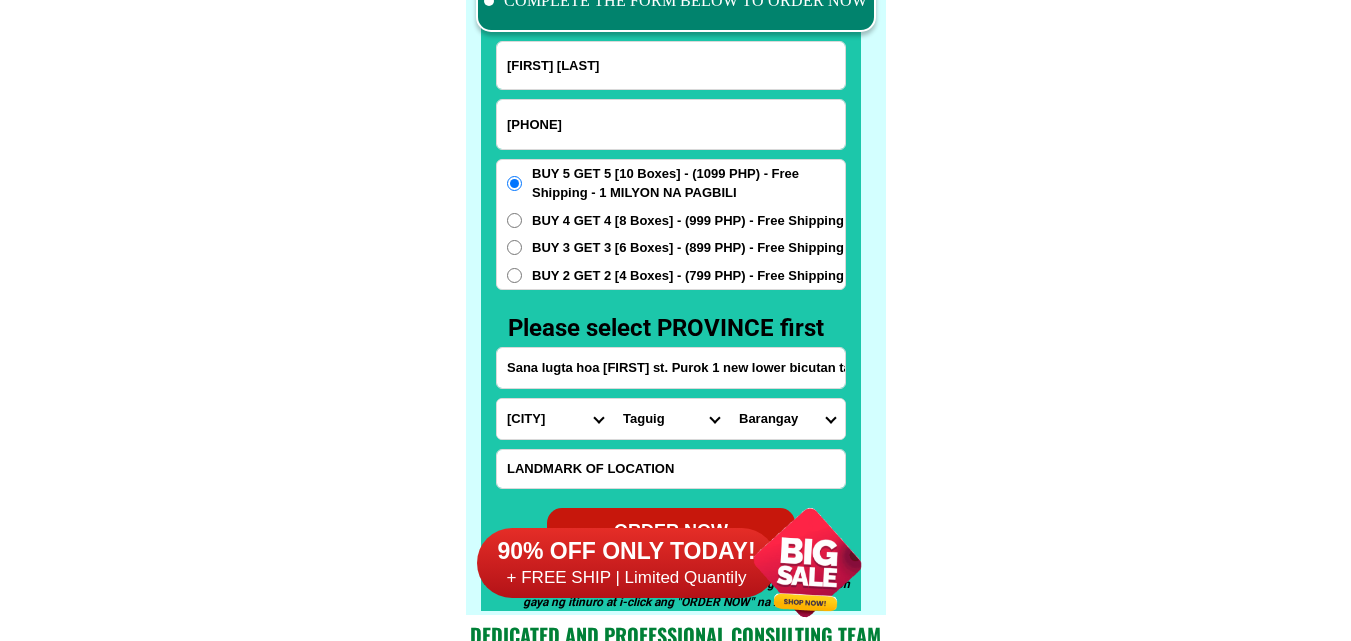 select on "[NUMBER]" 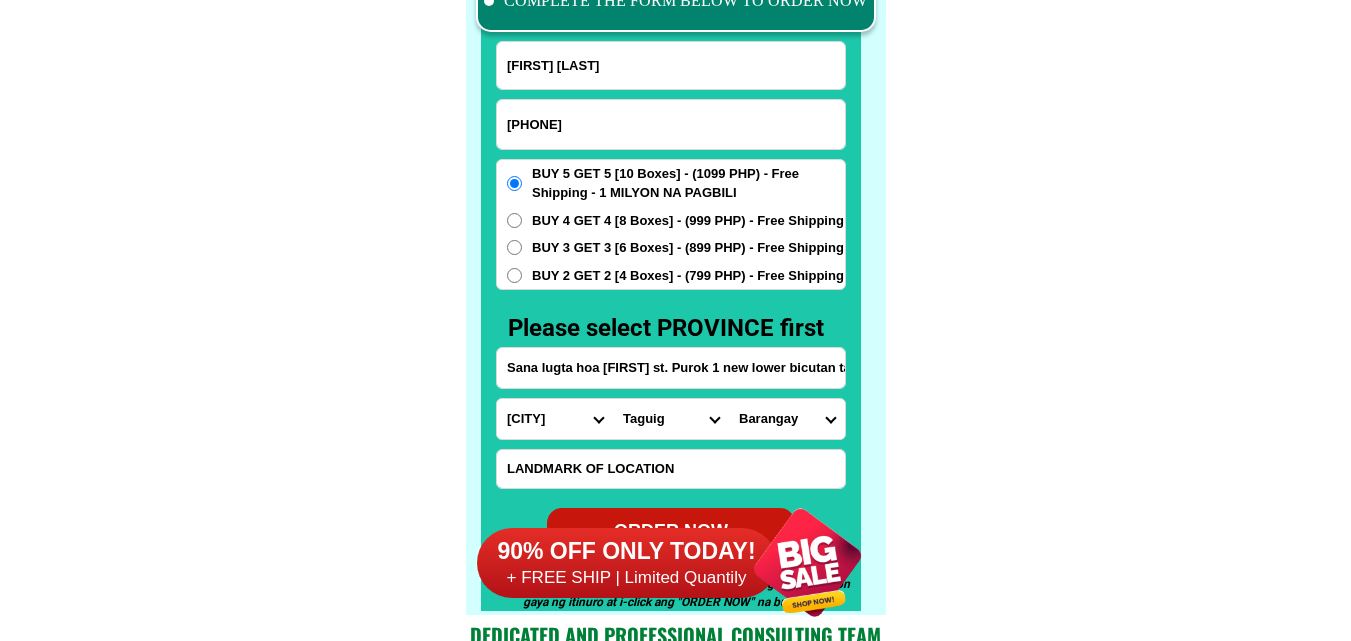 click on "[NEIGHBORHOOD] [NEIGHBORHOOD] [NEIGHBORHOOD] [NEIGHBORHOOD] [NEIGHBORHOOD] [NEIGHBORHOOD] [NEIGHBORHOOD] [NEIGHBORHOOD] [NEIGHBORHOOD] [NEIGHBORHOOD] [NEIGHBORHOOD] [NEIGHBORHOOD] [NEIGHBORHOOD] [NEIGHBORHOOD] [NEIGHBORHOOD] [NEIGHBORHOOD] [NEIGHBORHOOD] [NEIGHBORHOOD] [NEIGHBORHOOD] [NEIGHBORHOOD] [NEIGHBORHOOD] [NEIGHBORHOOD] [NEIGHBORHOOD] [NEIGHBORHOOD]" at bounding box center (787, 419) 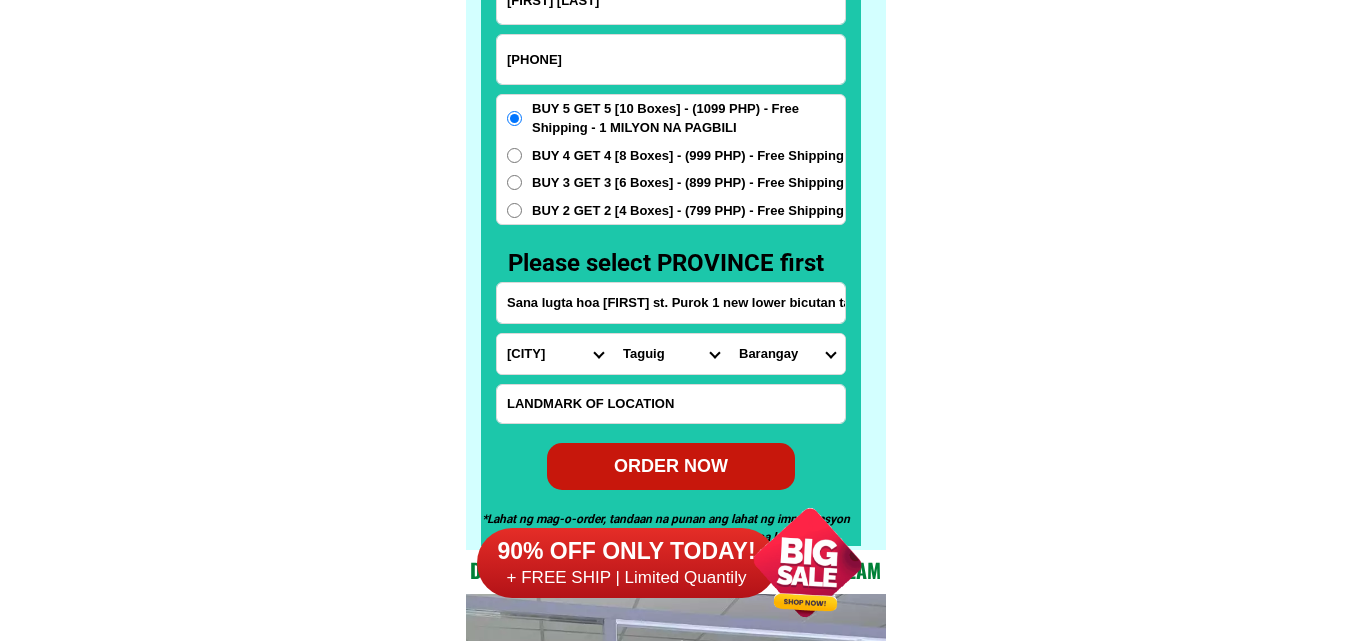 scroll, scrollTop: 15734, scrollLeft: 0, axis: vertical 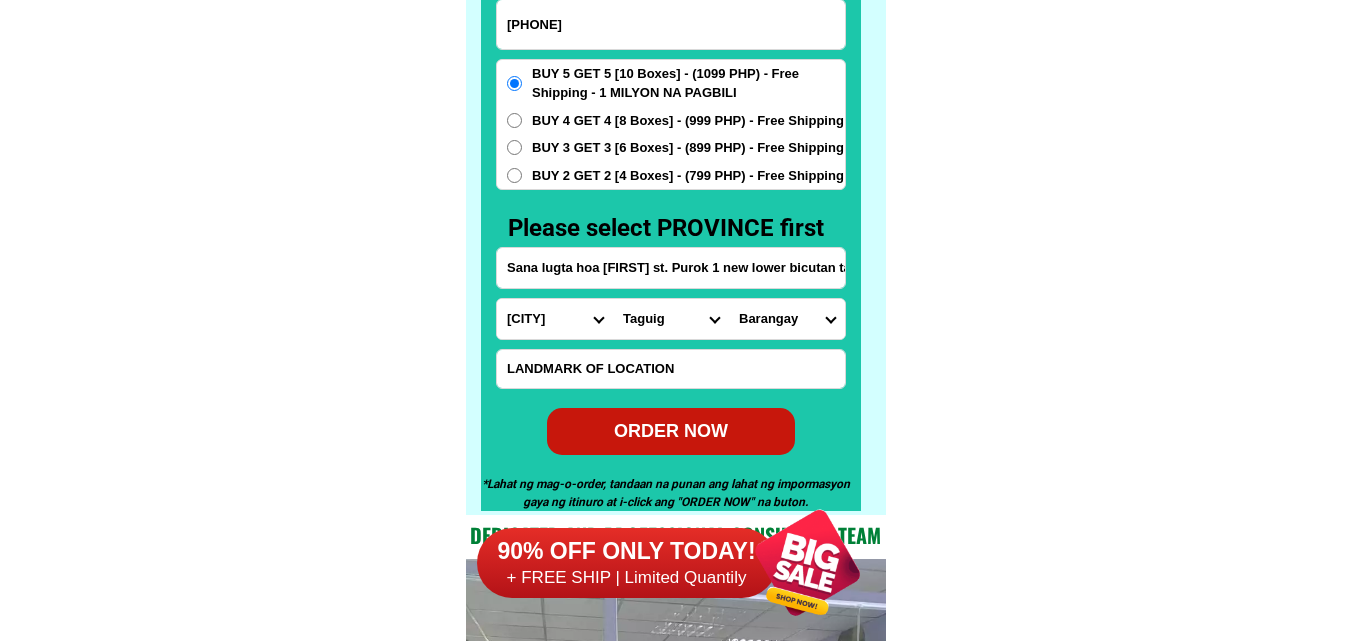 click on "BUY 5 GET 5 [10 Boxes] - ([PRICE] PHP) - Free Shipping - 1 MILYON NA PAGBILI BUY 4 GET 4 [8 Boxes] - ([PRICE] PHP) - Free Shipping  BUY 3 GET 3 [6 Boxes] - ([PRICE] PHP) - Free Shipping  BUY 2 GET 2 [4 Boxes] - ([PRICE] PHP) - Free Shipping" at bounding box center [671, 125] 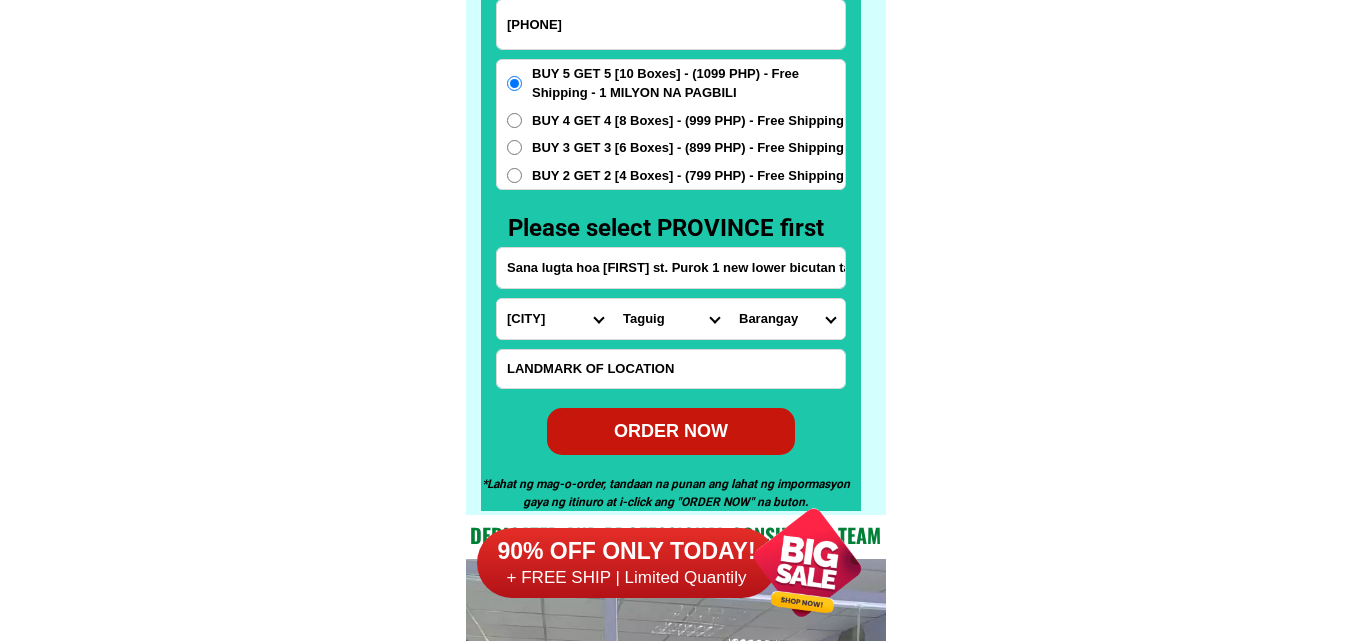 click on "BUY 4 GET 4 [8 Boxes] - (999 PHP) - Free Shipping" at bounding box center (688, 121) 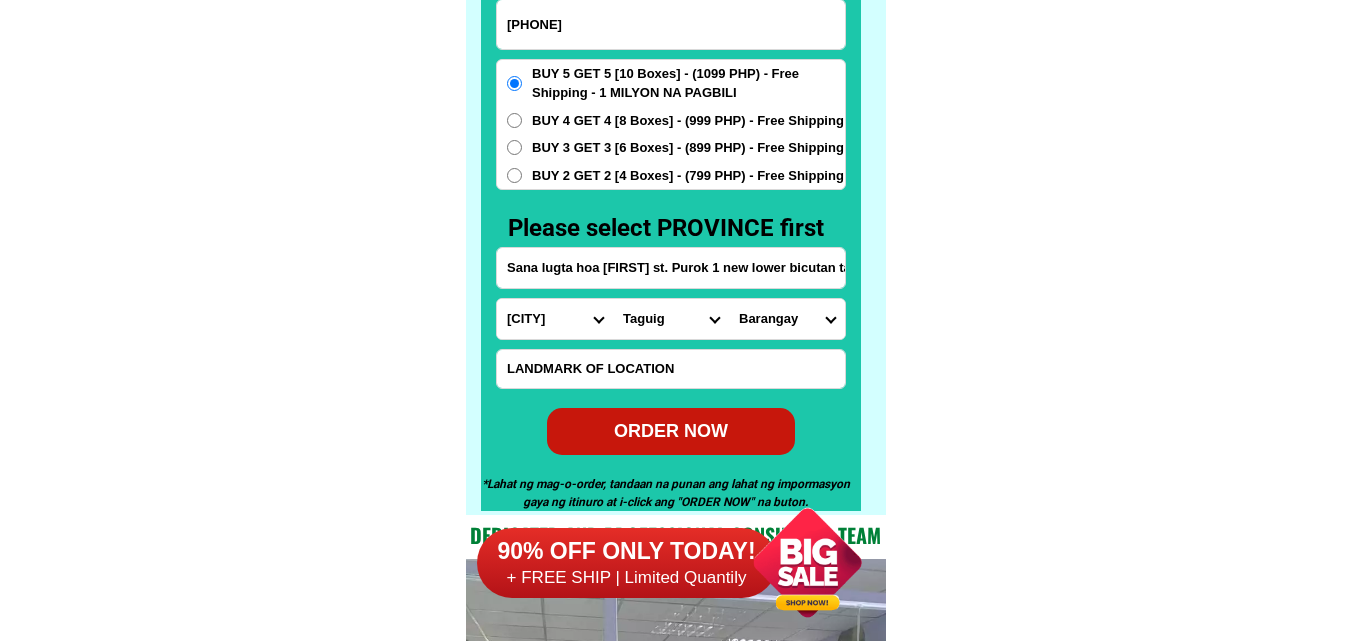 click on "BUY 4 GET 4 [8 Boxes] - (999 PHP) - Free Shipping" at bounding box center (514, 120) 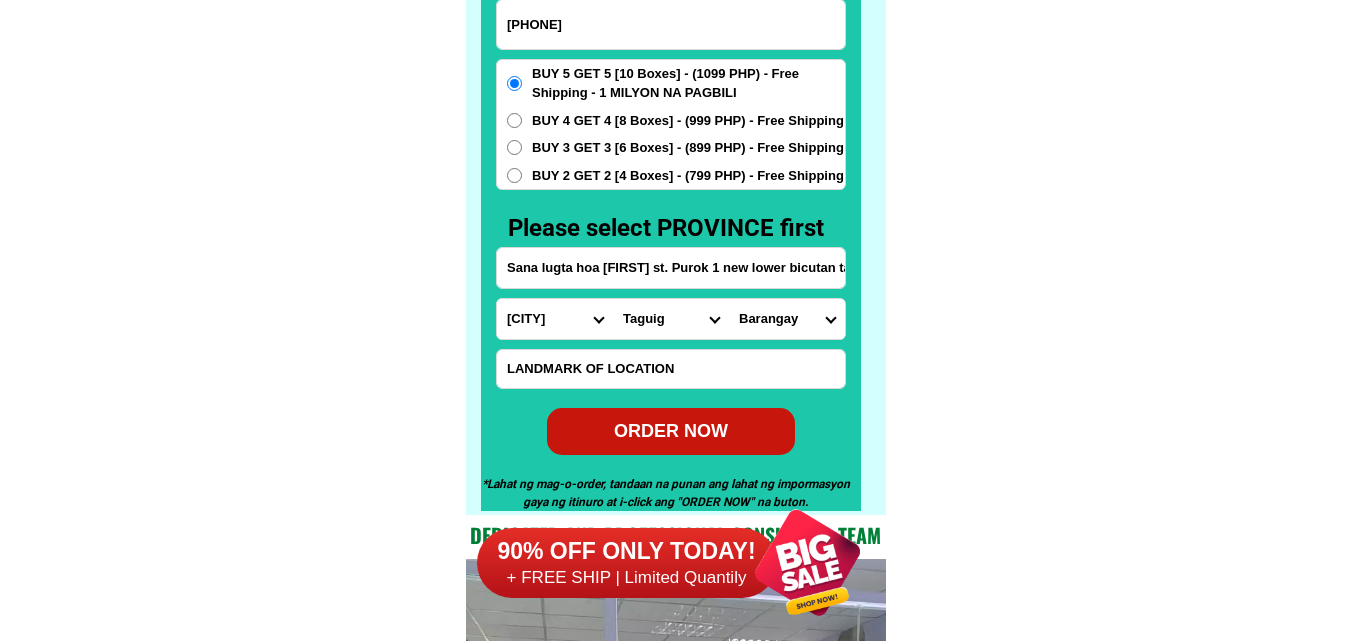 radio on "true" 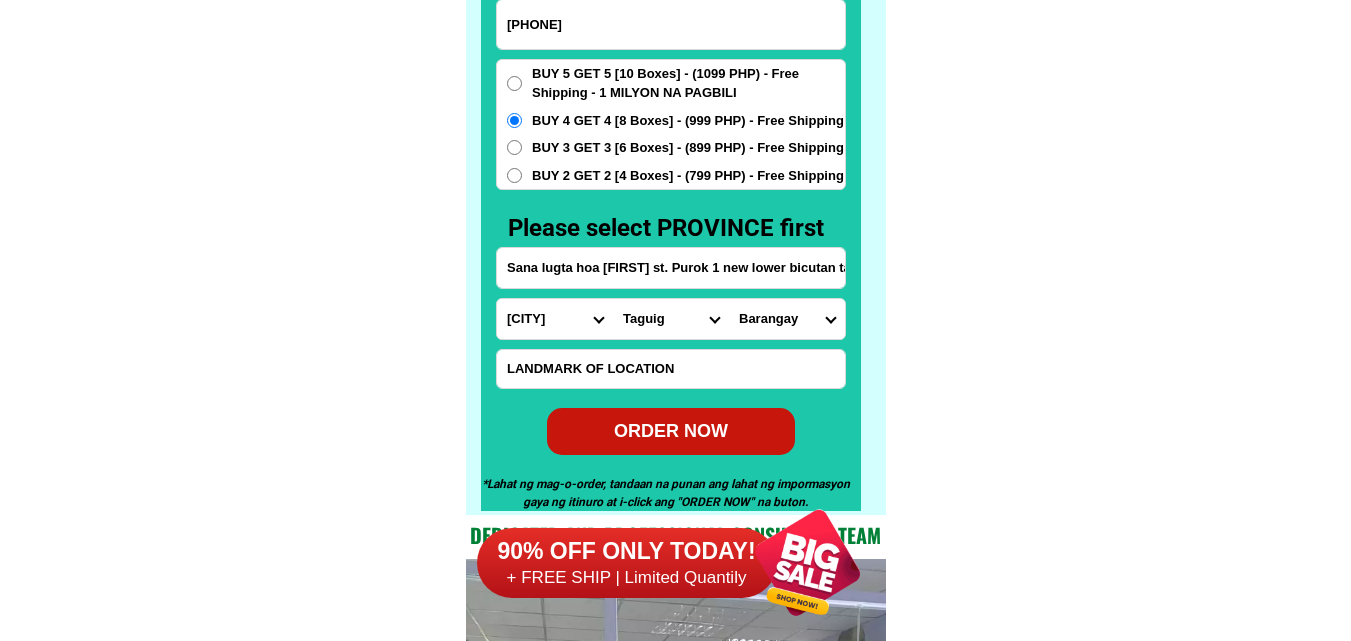 click on "ORDER NOW" at bounding box center [671, 431] 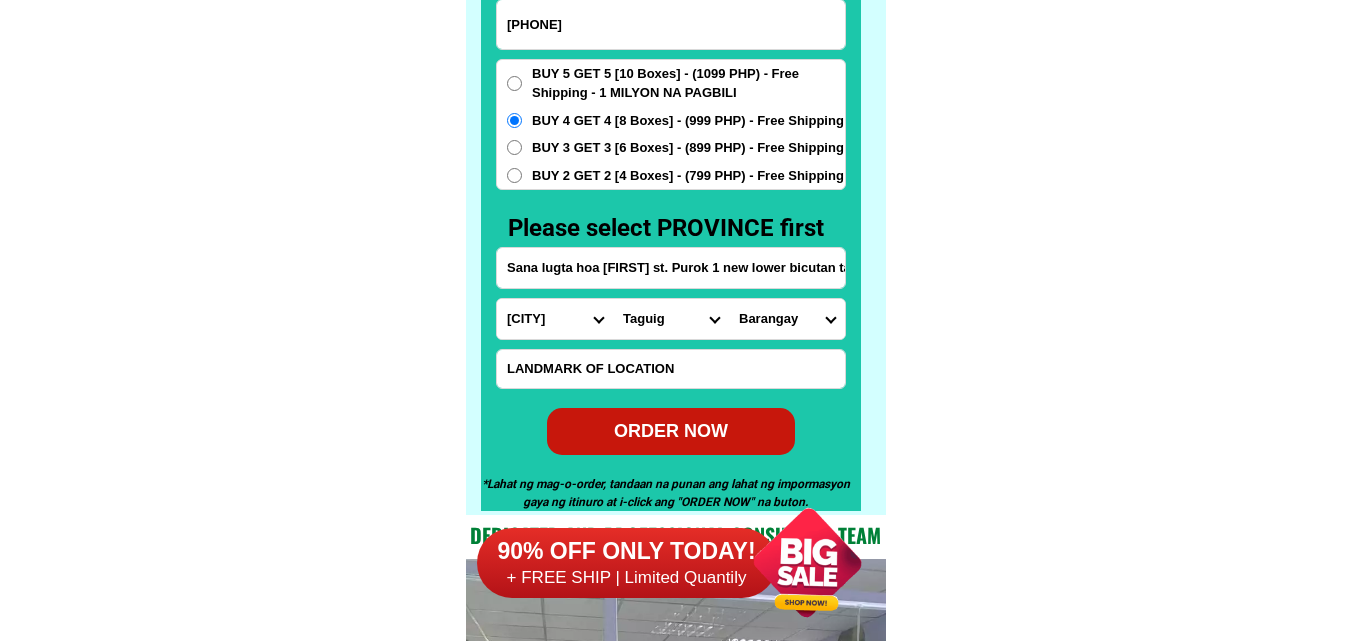 type on "[PHONE]" 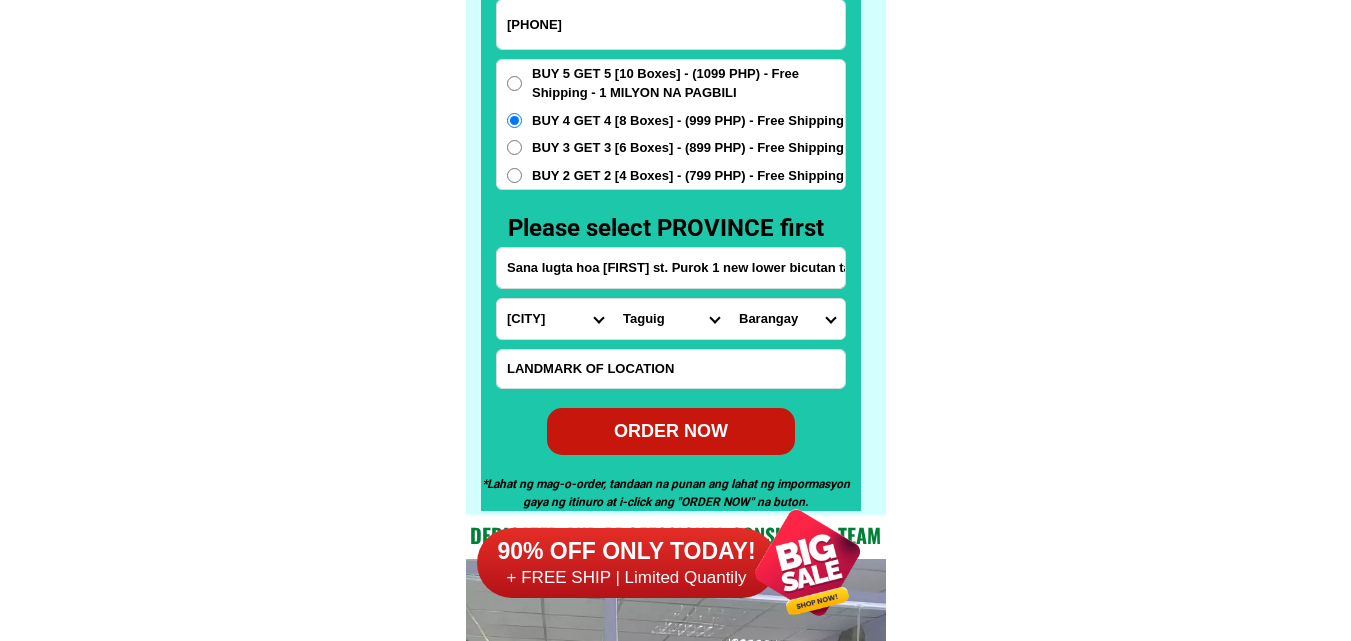 radio on "true" 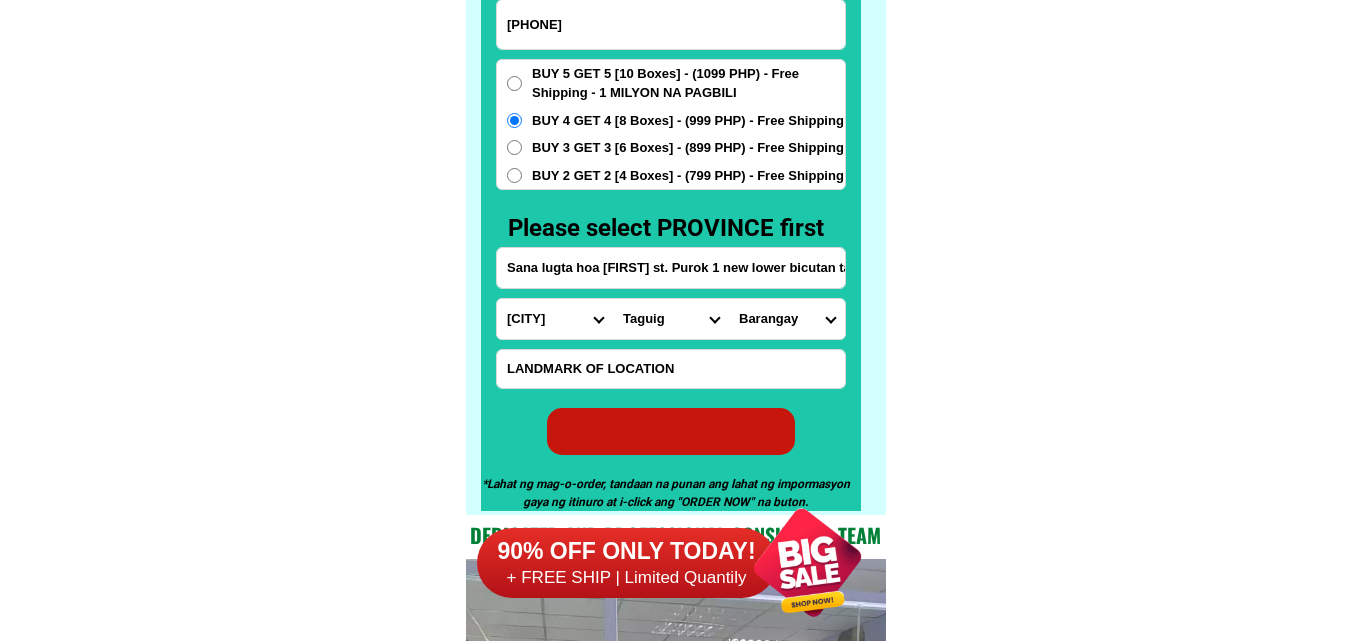 radio on "true" 